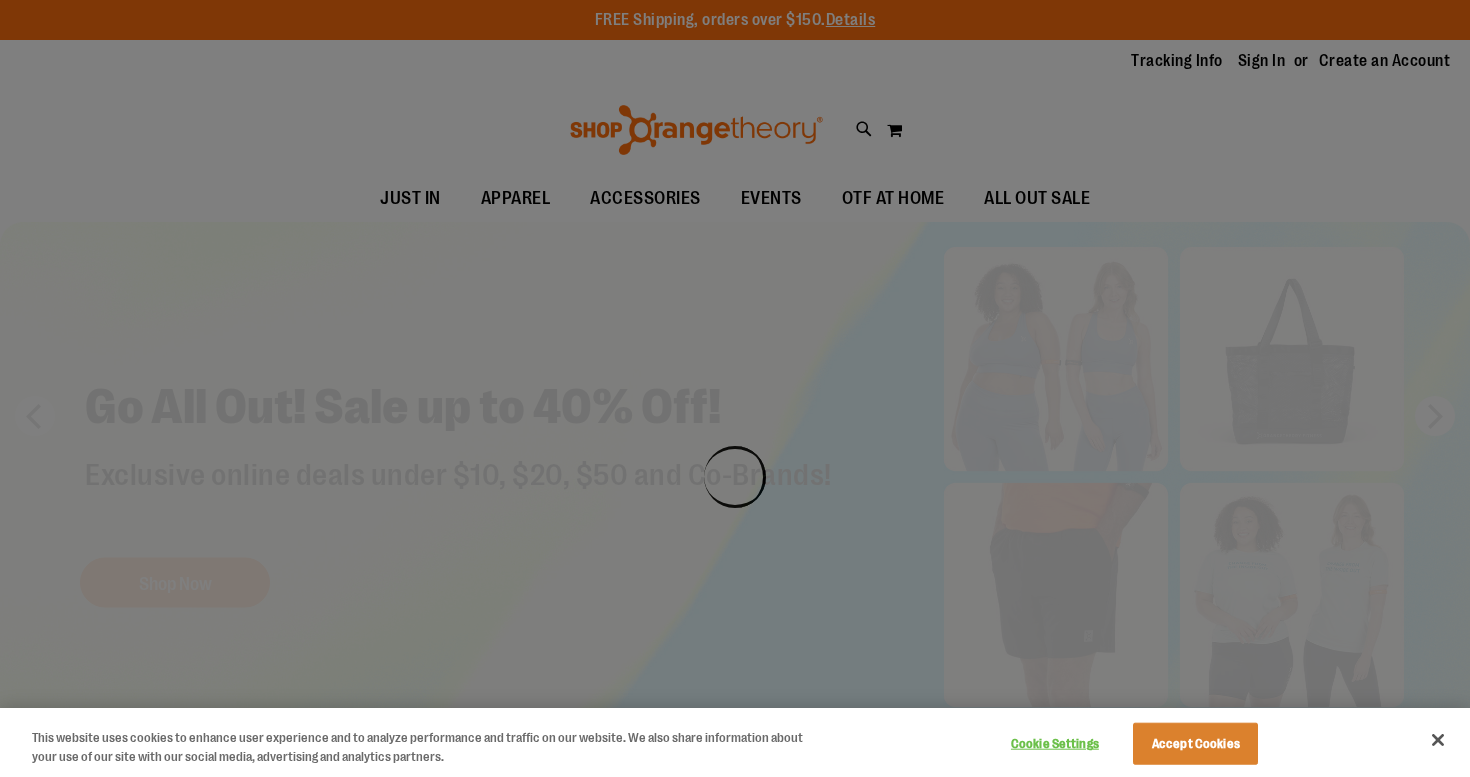 scroll, scrollTop: 0, scrollLeft: 0, axis: both 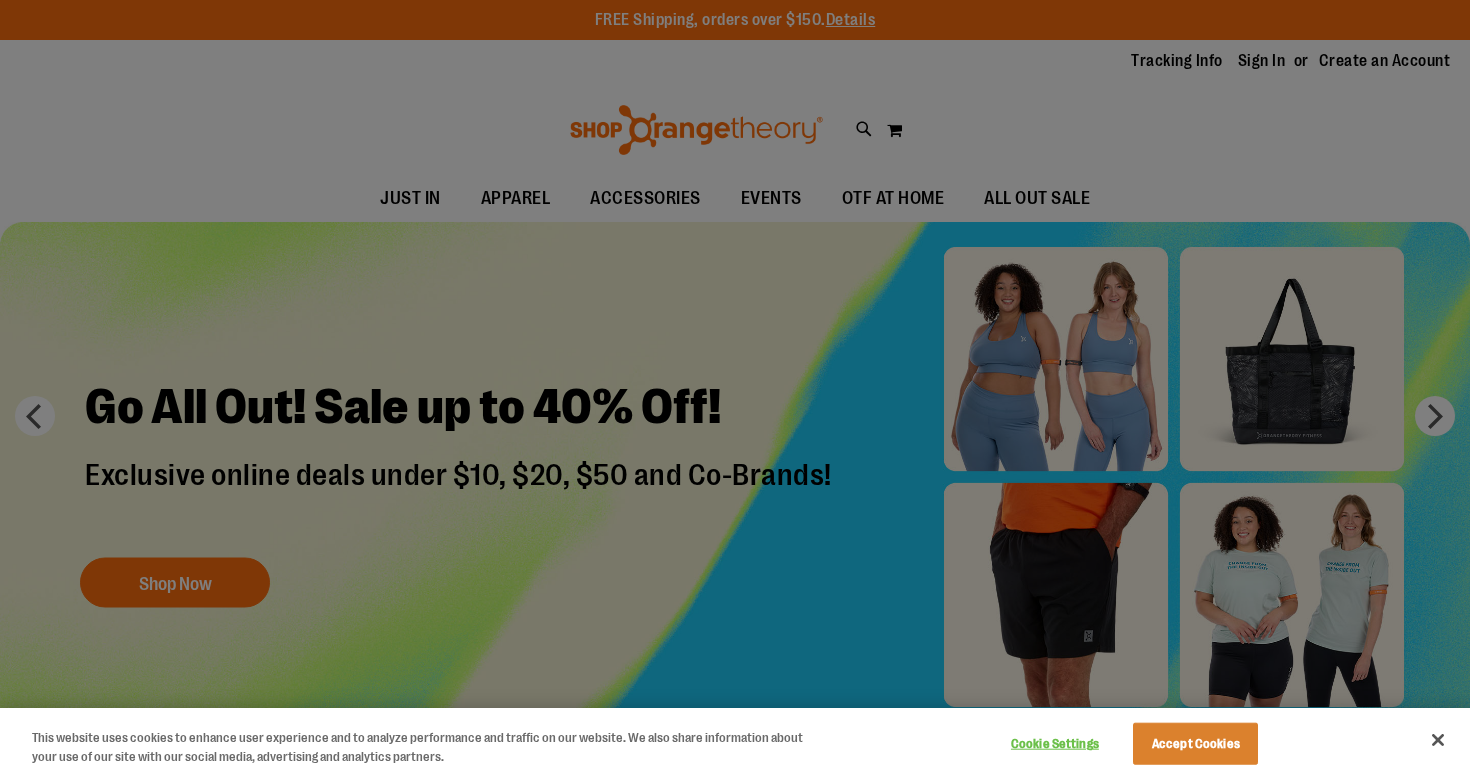 click at bounding box center (735, 388) 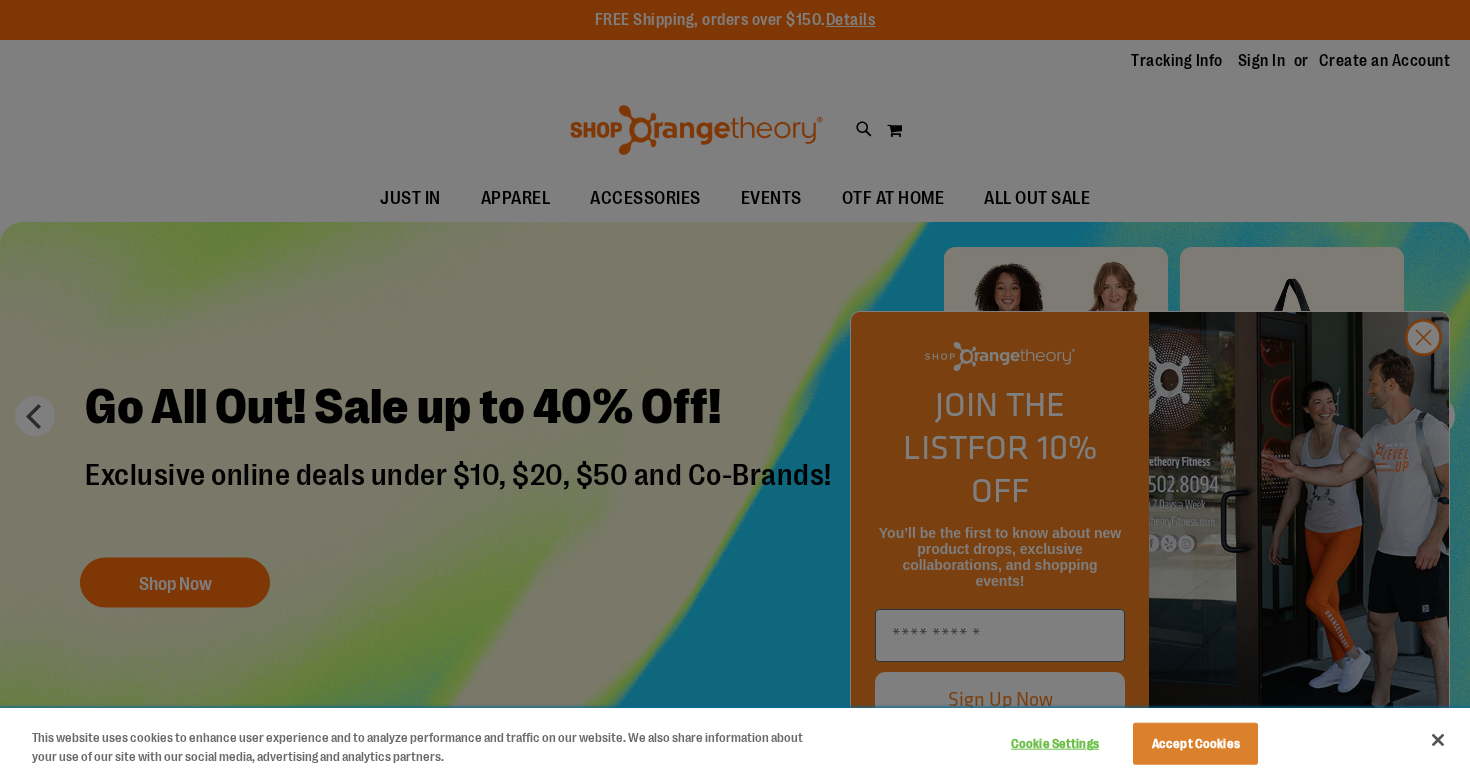 click on "Cookie Settings" at bounding box center (1054, 744) 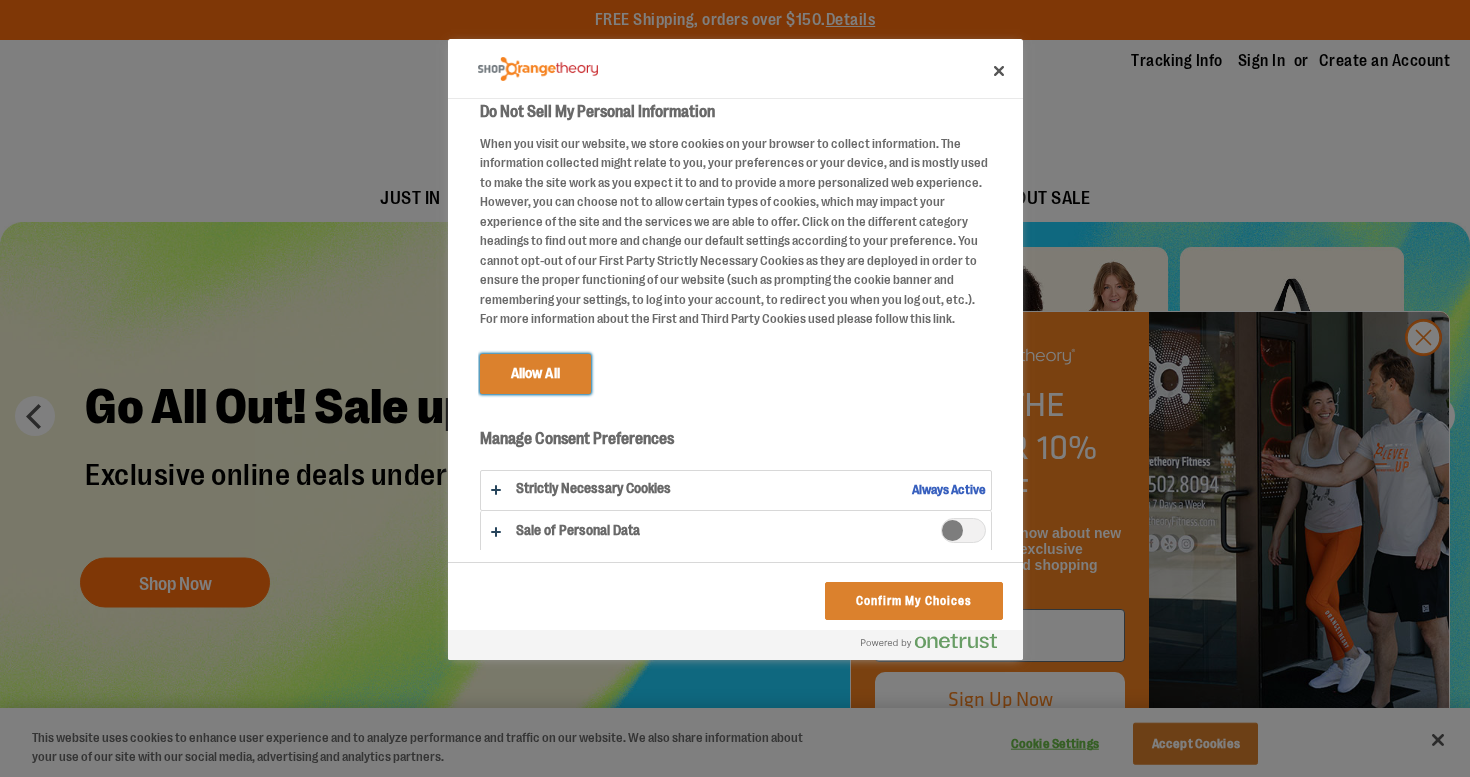 scroll, scrollTop: 8, scrollLeft: 0, axis: vertical 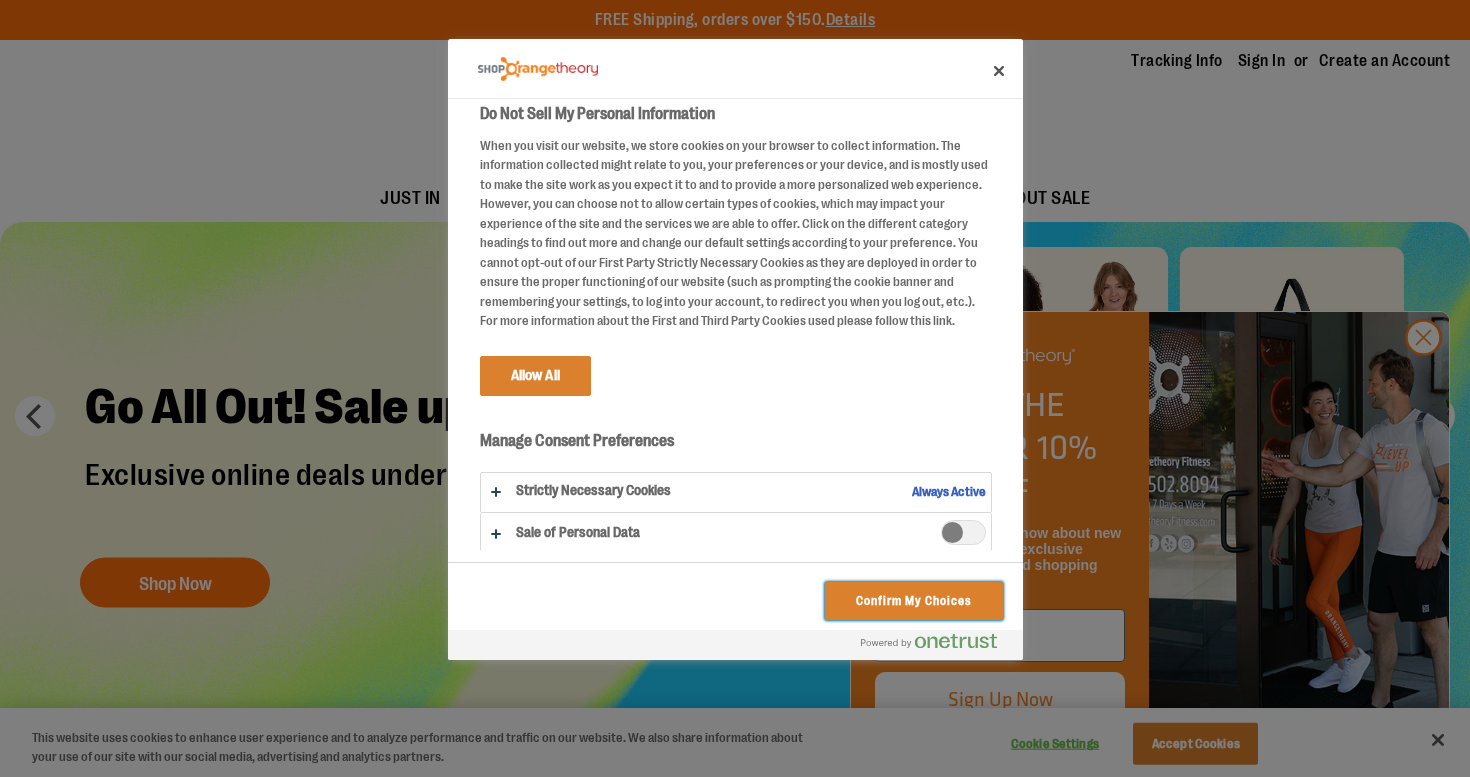 click on "Confirm My Choices" at bounding box center [913, 601] 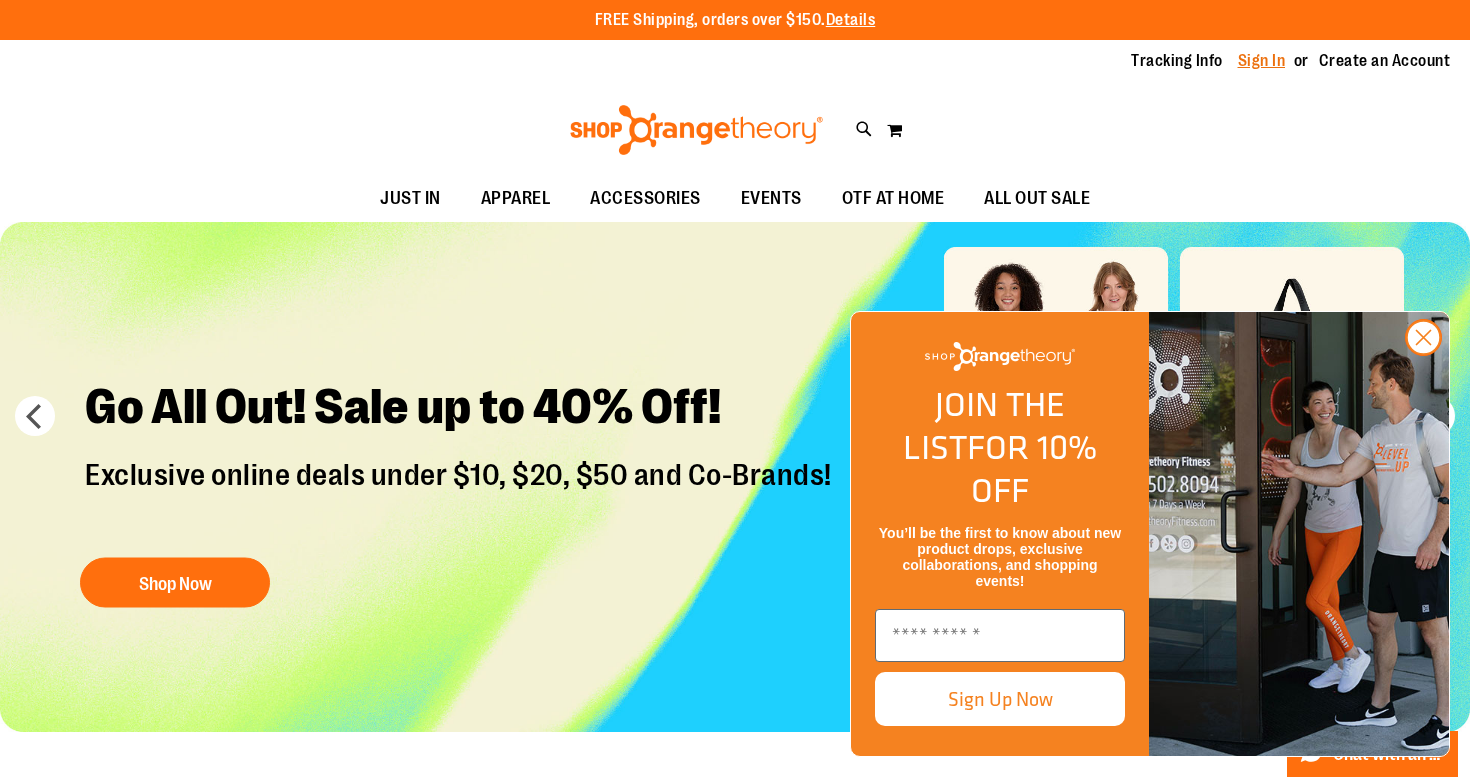 click on "Sign In" at bounding box center (1262, 61) 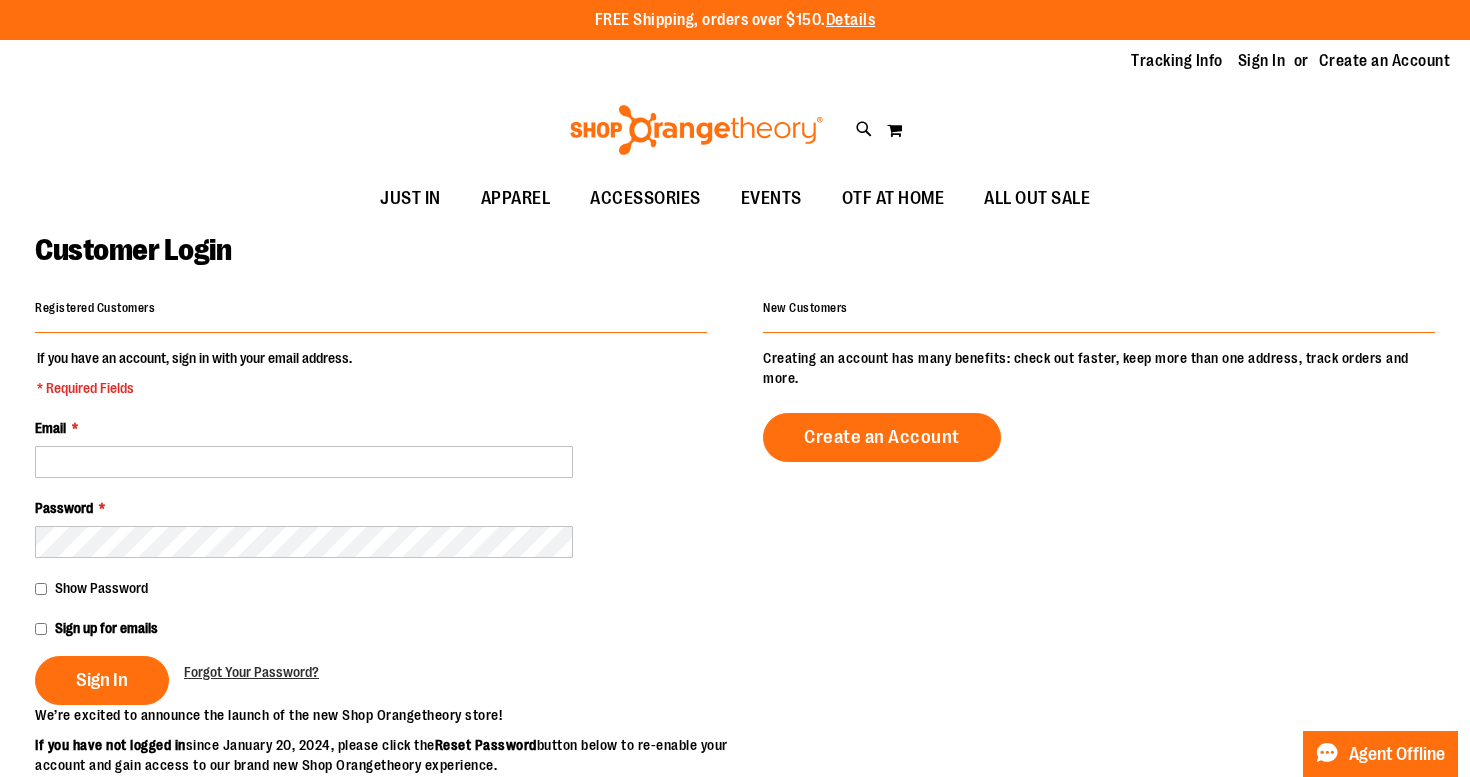 scroll, scrollTop: 0, scrollLeft: 0, axis: both 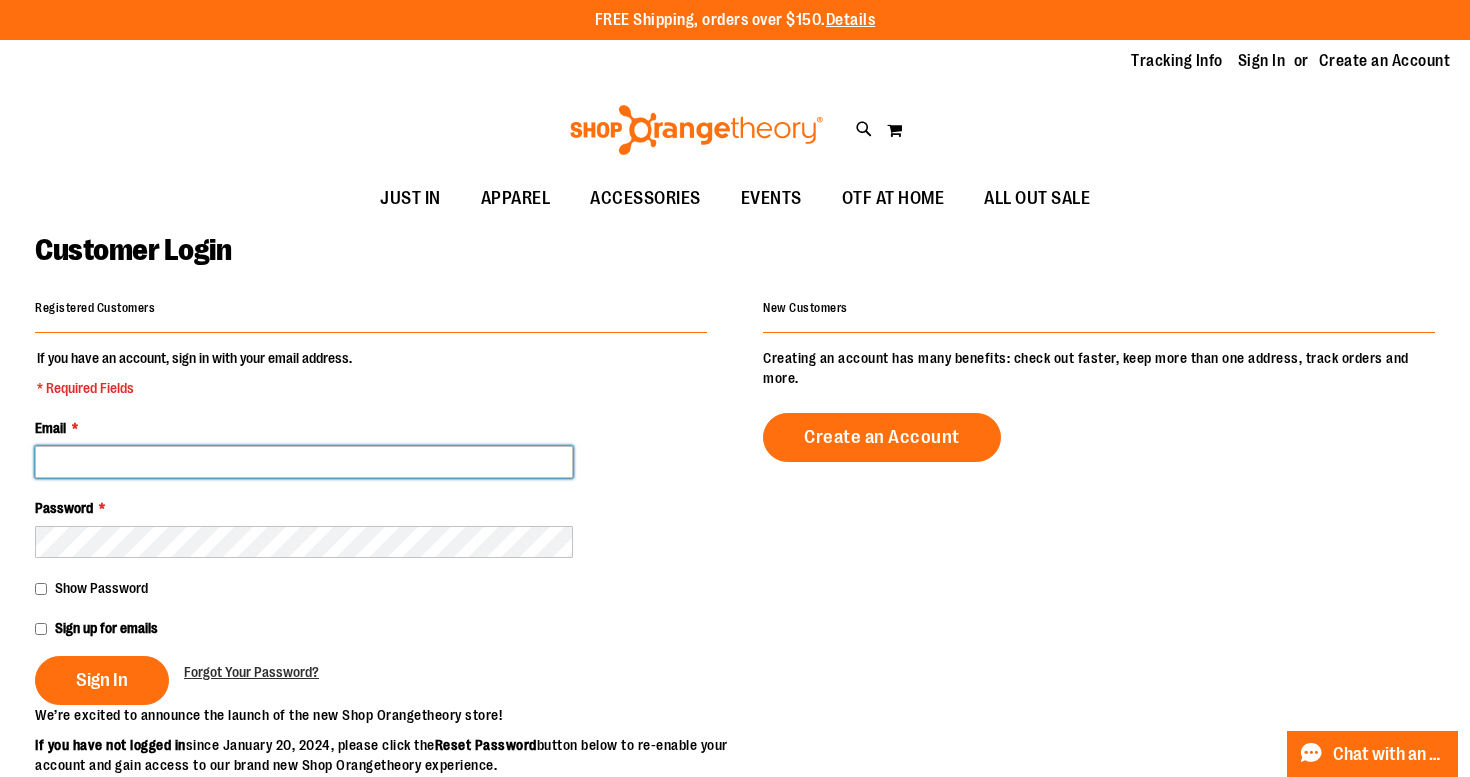 click on "Email *" at bounding box center [304, 462] 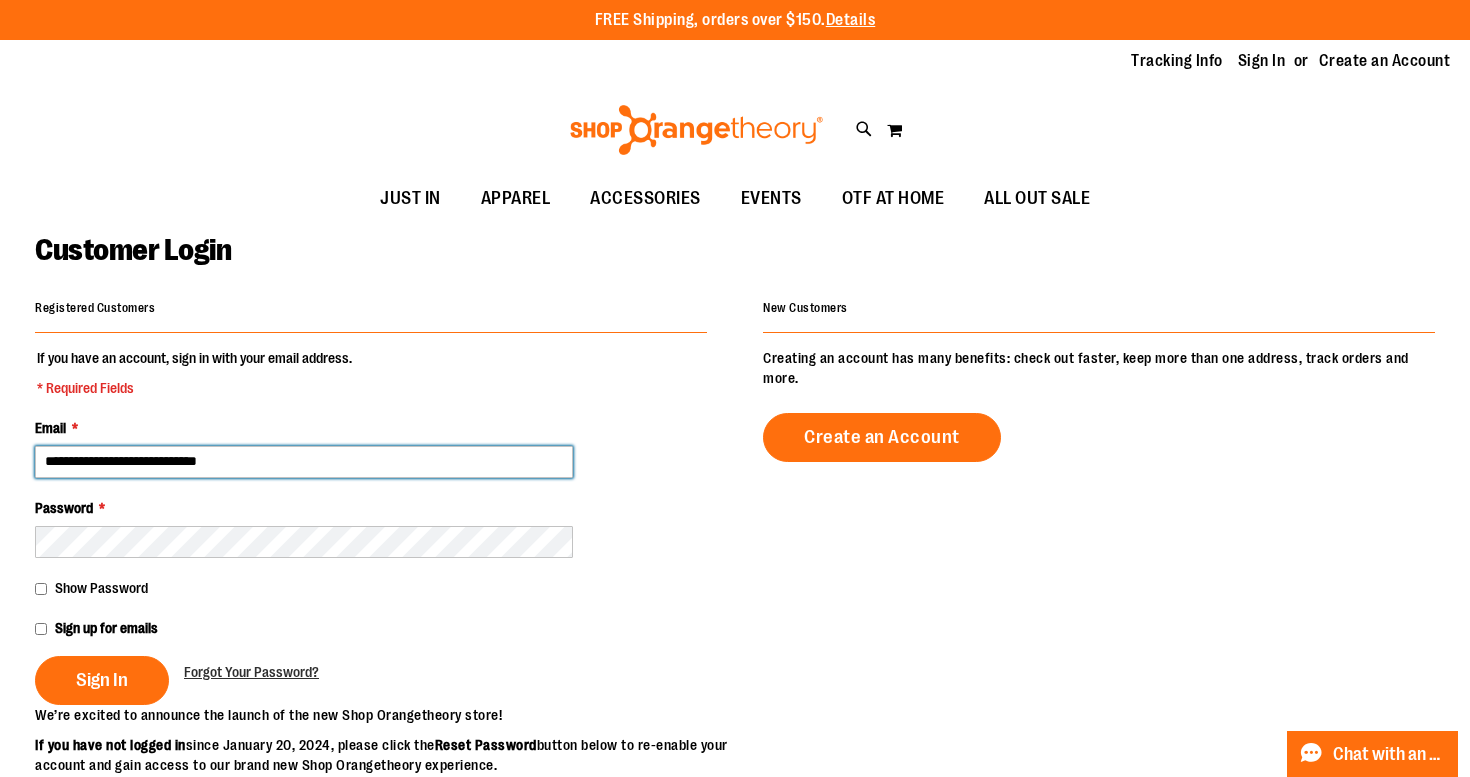 type on "**********" 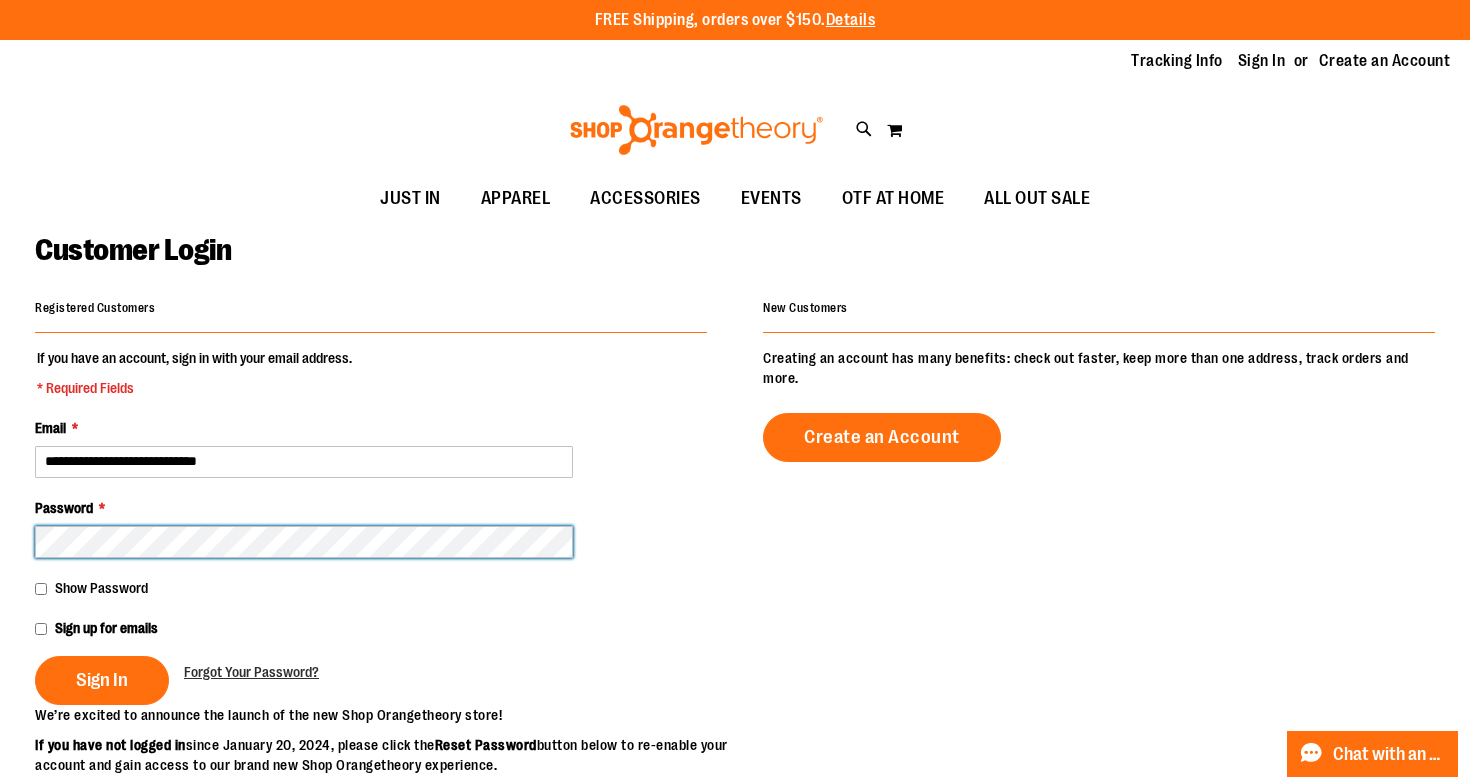 click at bounding box center (0, 1526) 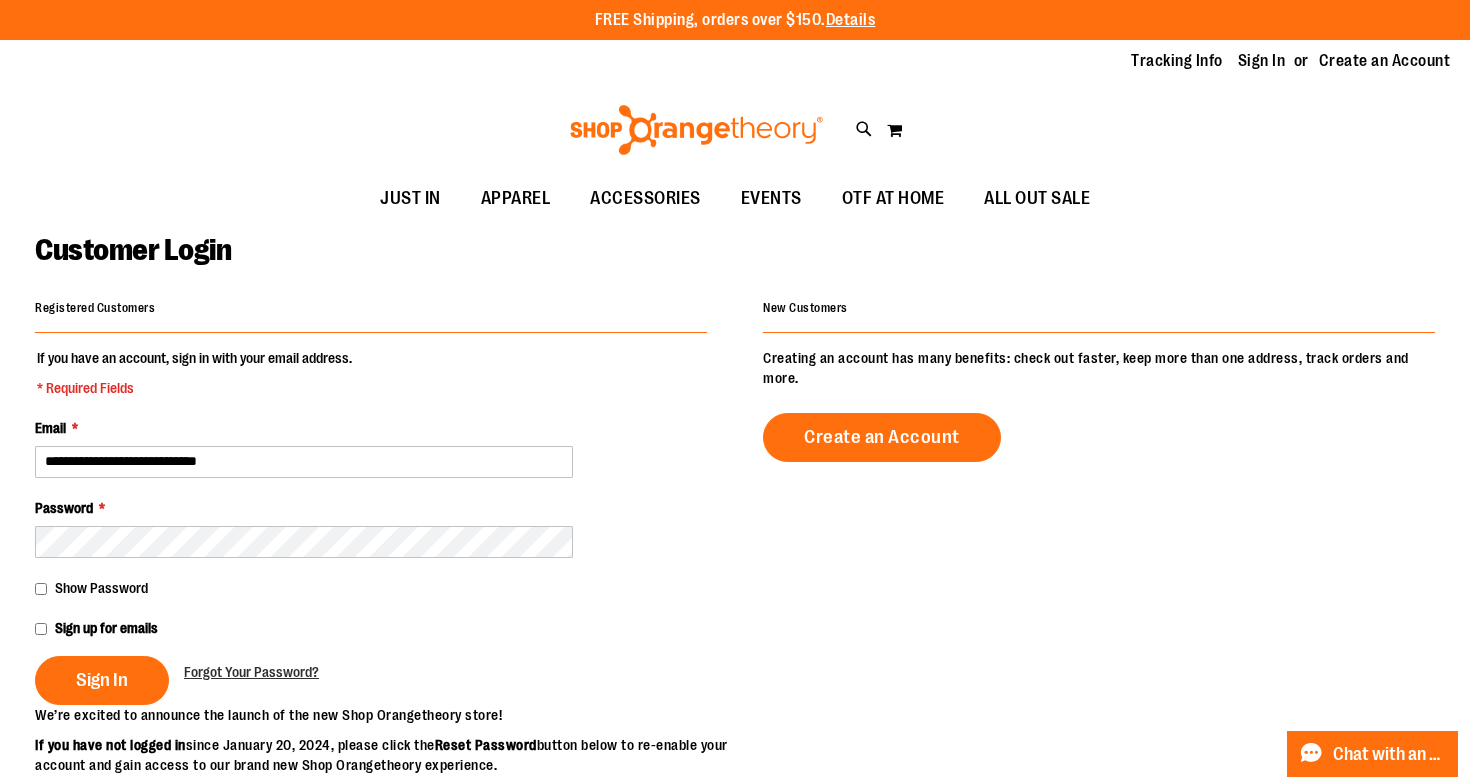 click on "Password *" at bounding box center (371, 528) 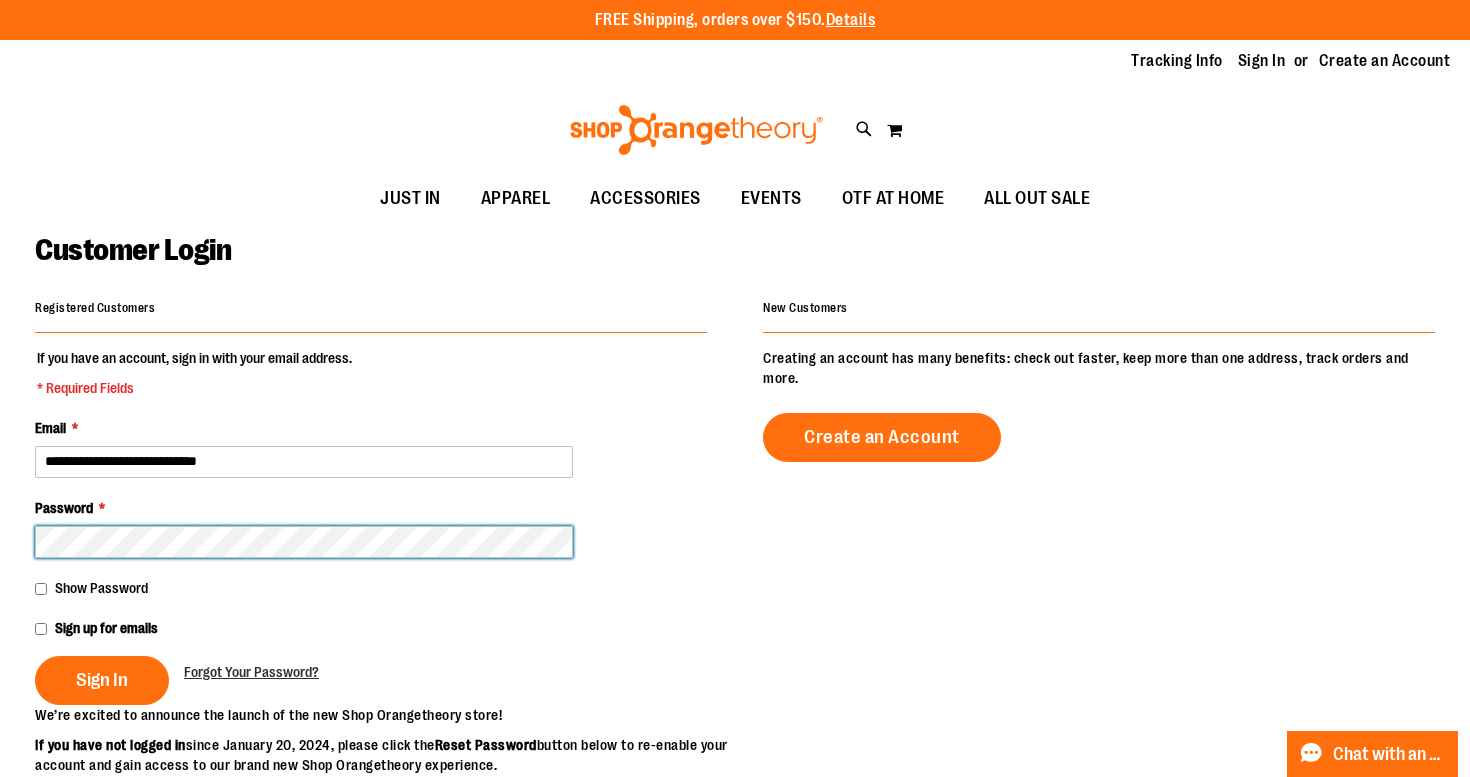 click on "Skip to Content
The store will not work correctly when cookies are disabled.
FREE Shipping, orders over $150.  Details
To order the Spring Dri Tri event bundle please email  shoporangetheory@bdainc.com .
Tracking Info
Sign In
Return to Procurement
Create an Account
Toggle Nav
Search" at bounding box center [735, 388] 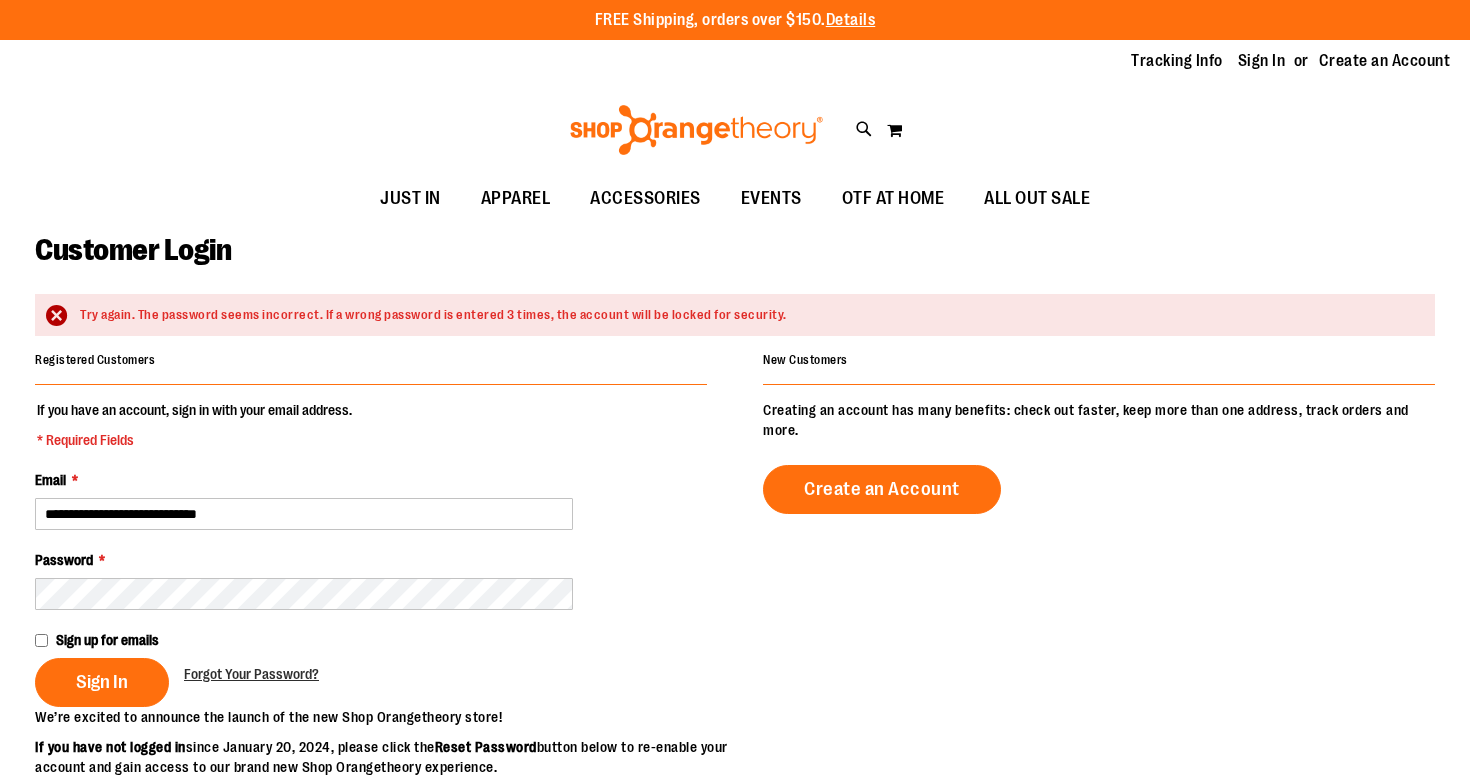 scroll, scrollTop: 0, scrollLeft: 0, axis: both 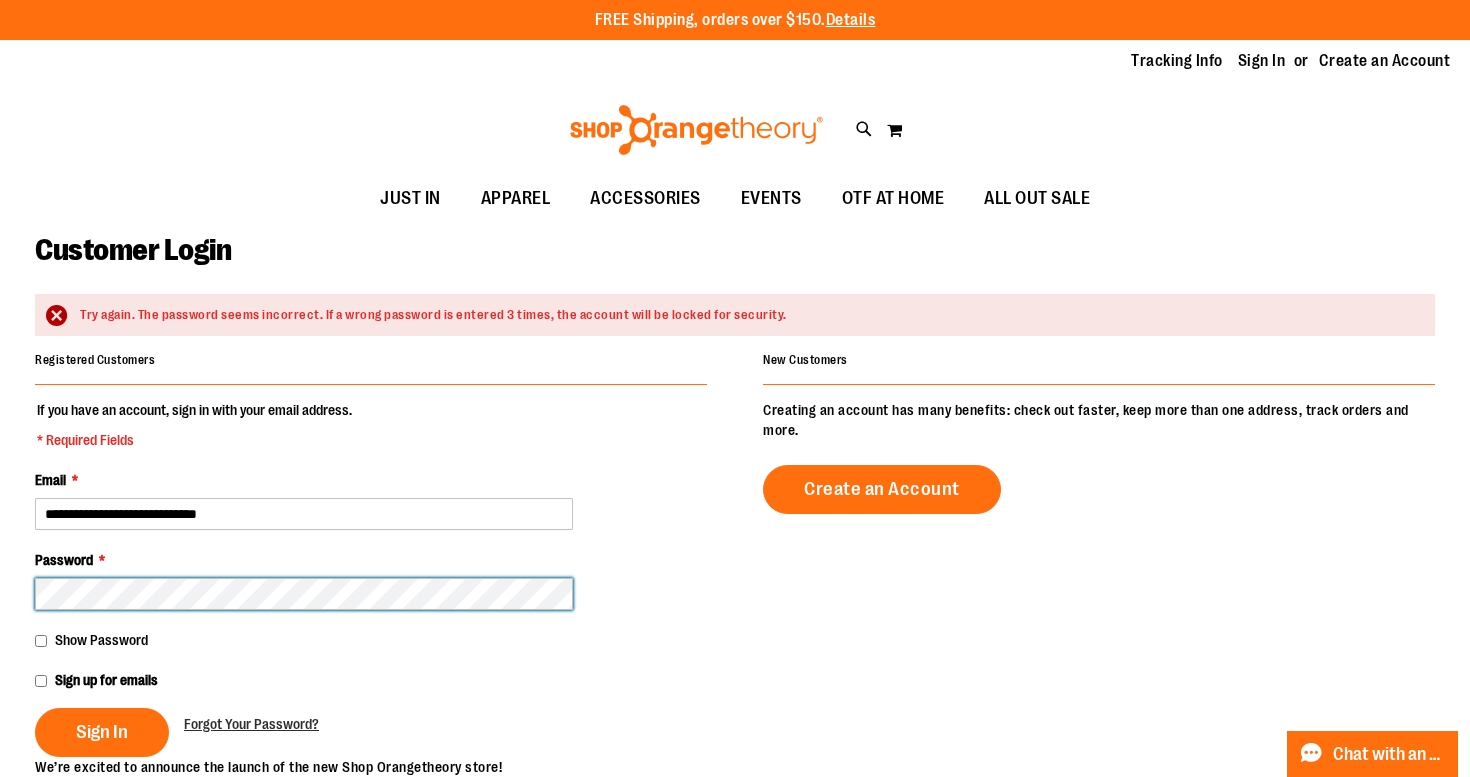 click on "Sign In" at bounding box center [102, 732] 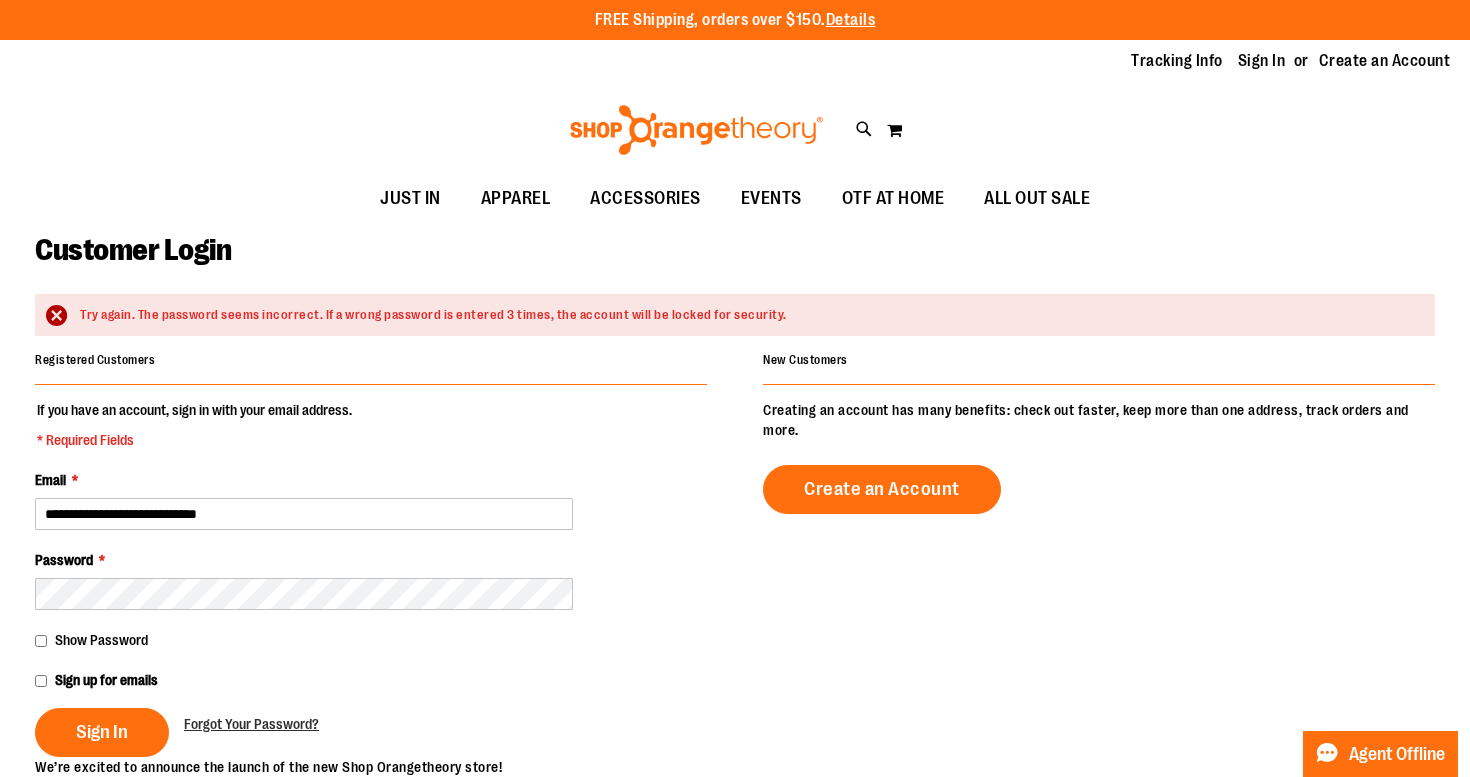 scroll, scrollTop: 0, scrollLeft: 0, axis: both 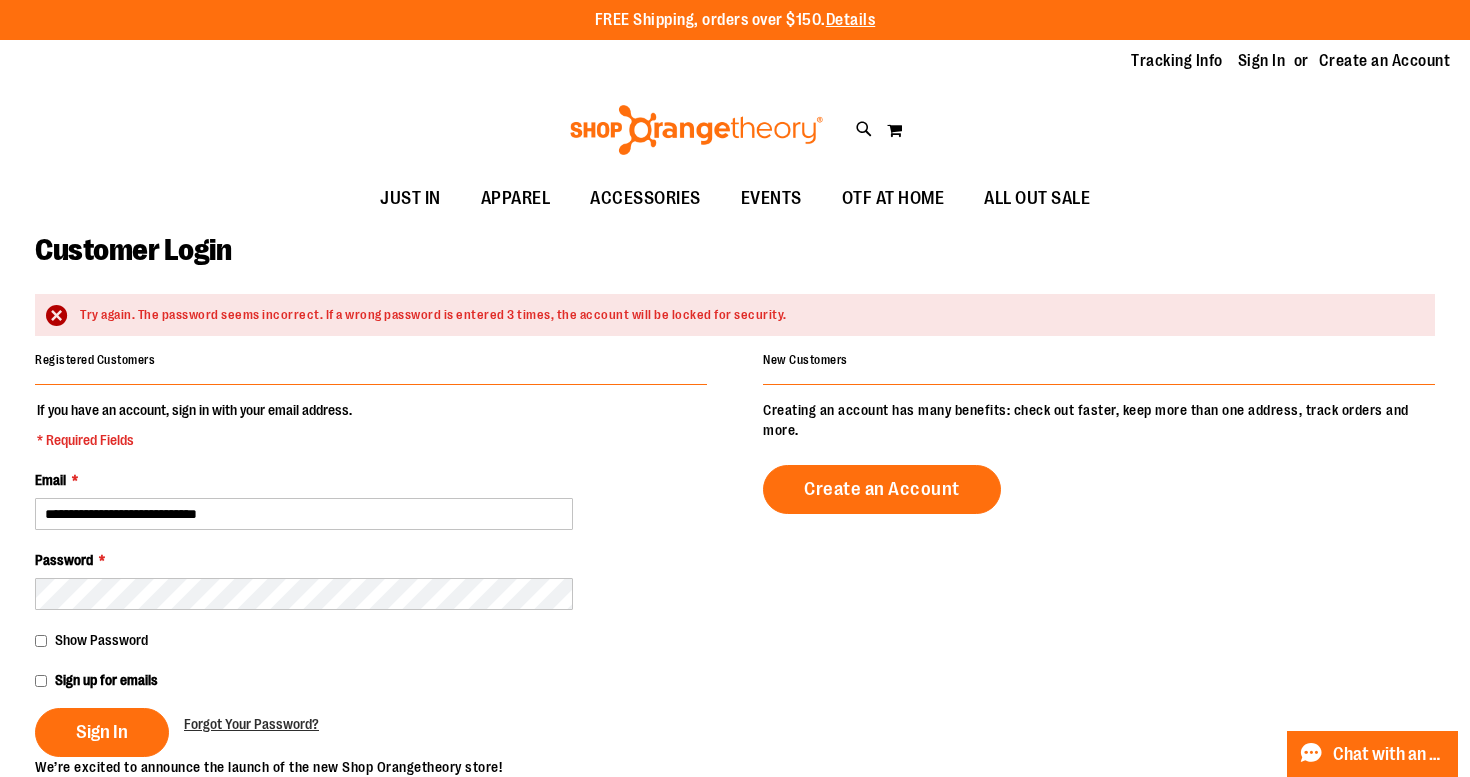 click on "If you have an account, sign in with your email address.                     * Required Fields
Email *
[EMAIL]
Password *
Show Password
Sign up for emails
Sign In
Forgot Your Password?" at bounding box center [371, 578] 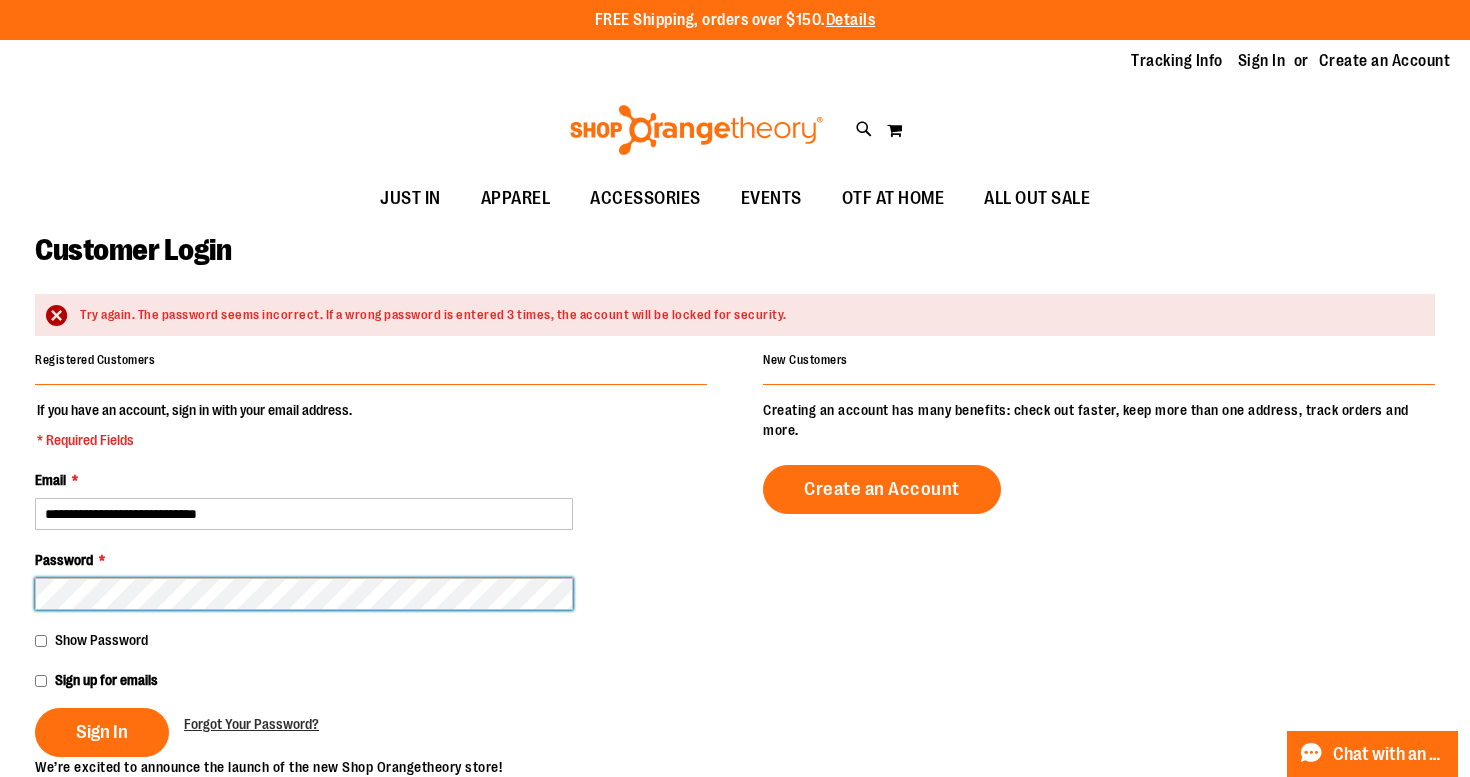 click on "Sign In" at bounding box center [102, 732] 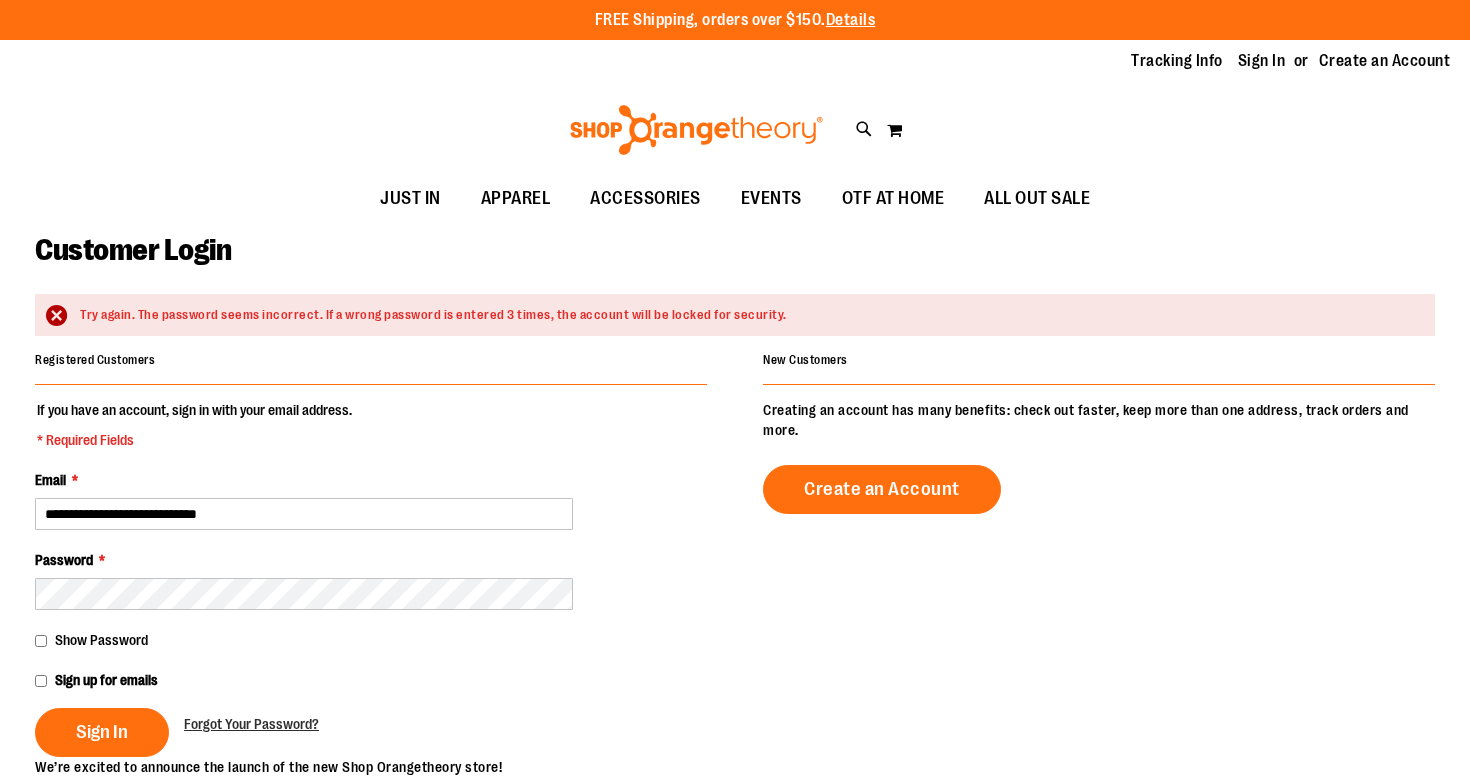 scroll, scrollTop: 0, scrollLeft: 0, axis: both 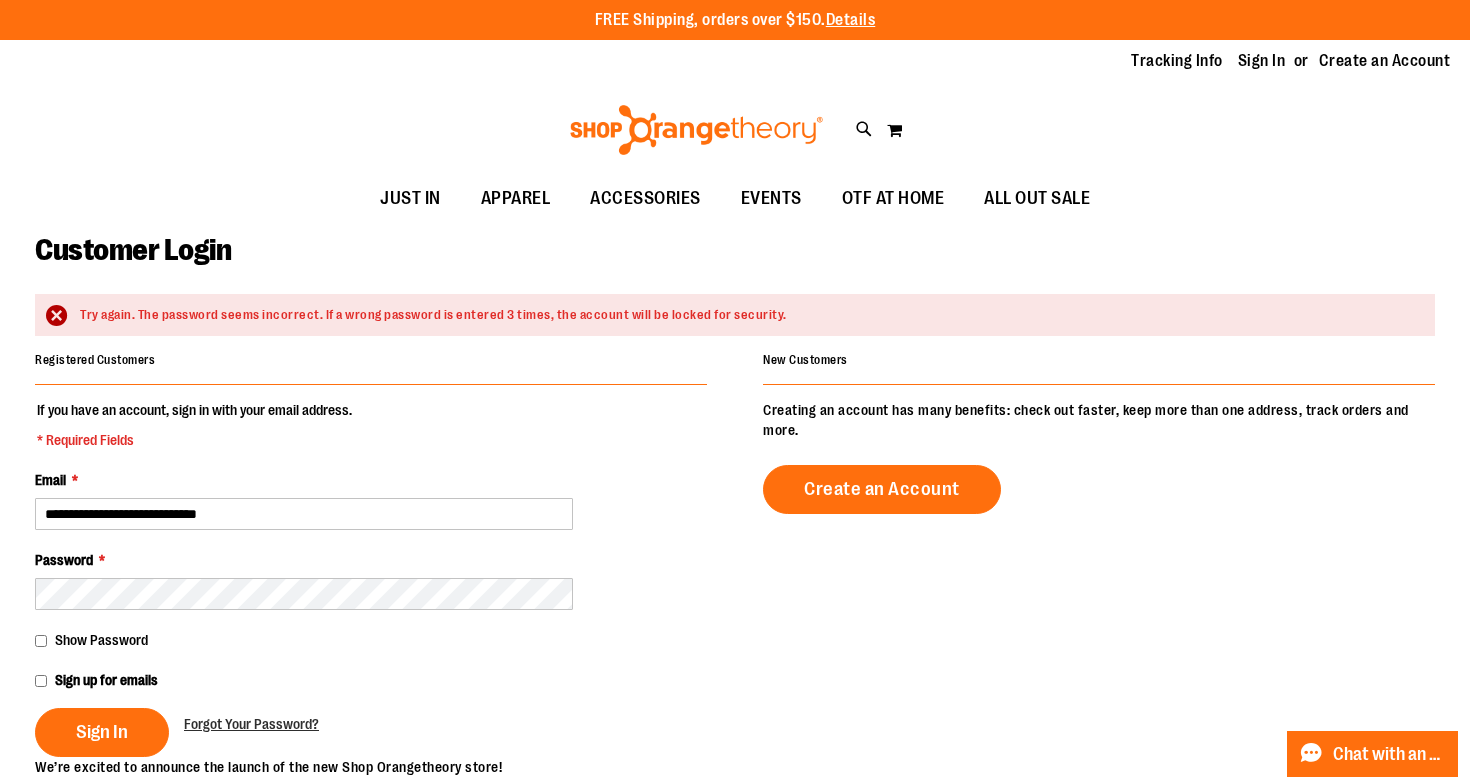 click on "Sign up for emails" at bounding box center [371, 684] 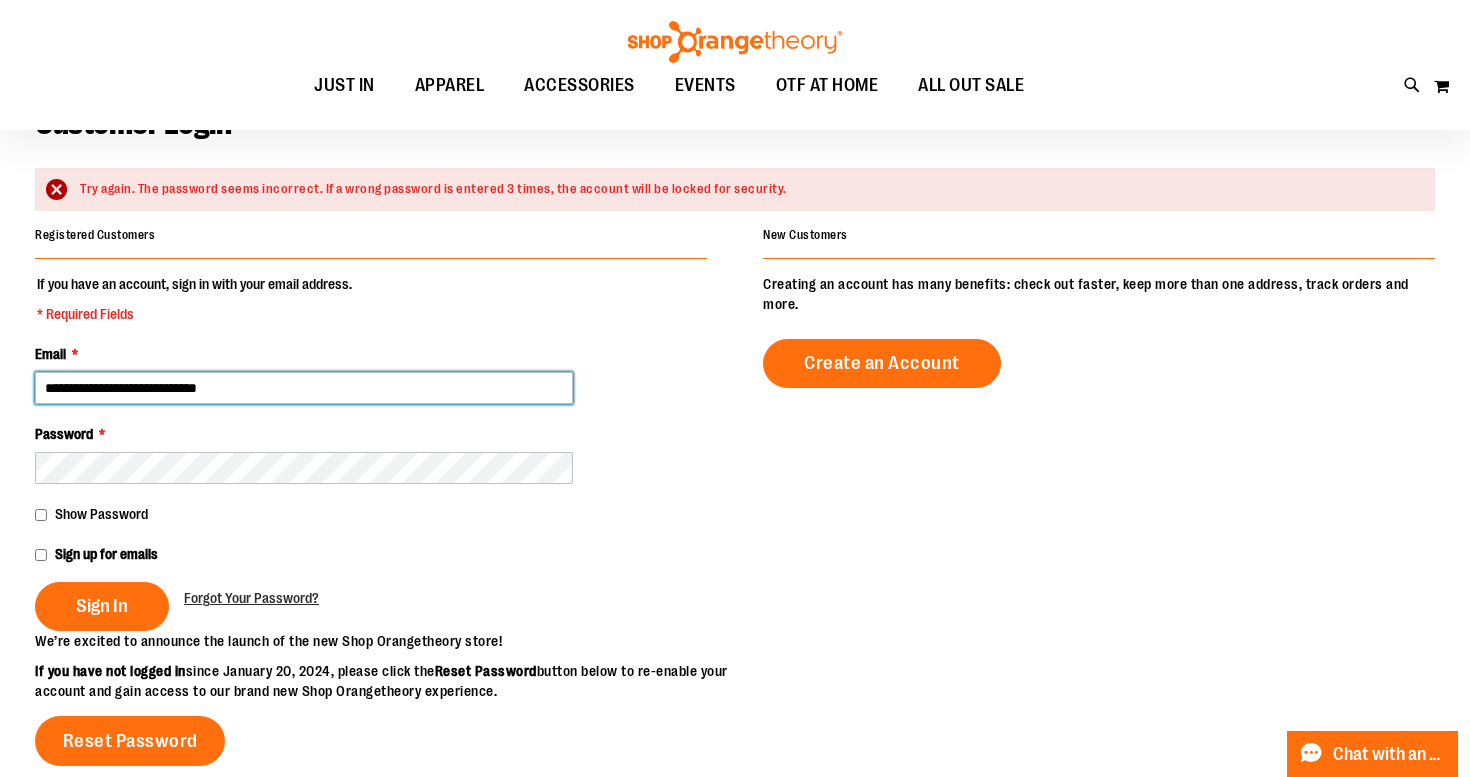 scroll, scrollTop: 124, scrollLeft: 0, axis: vertical 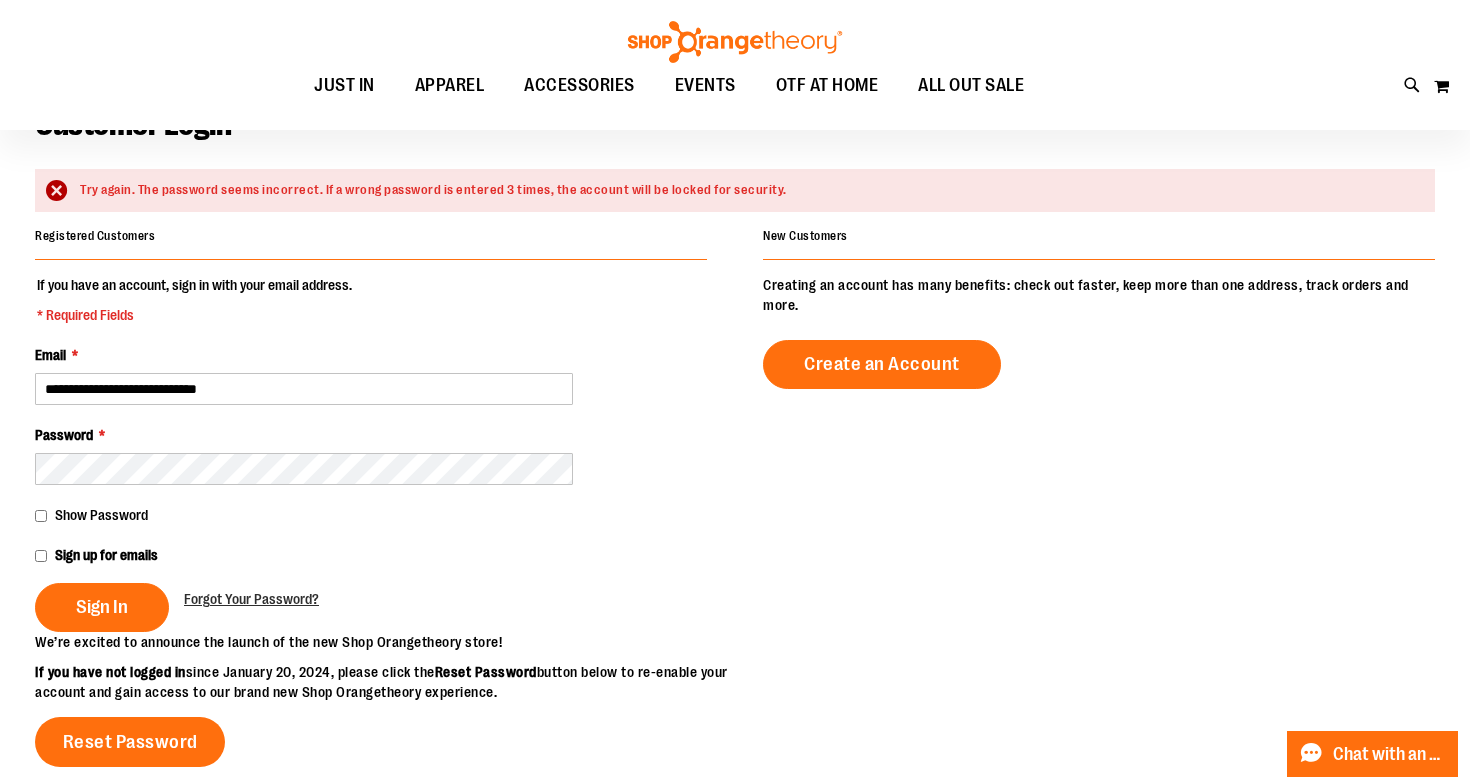 click on "**********" at bounding box center [735, 569] 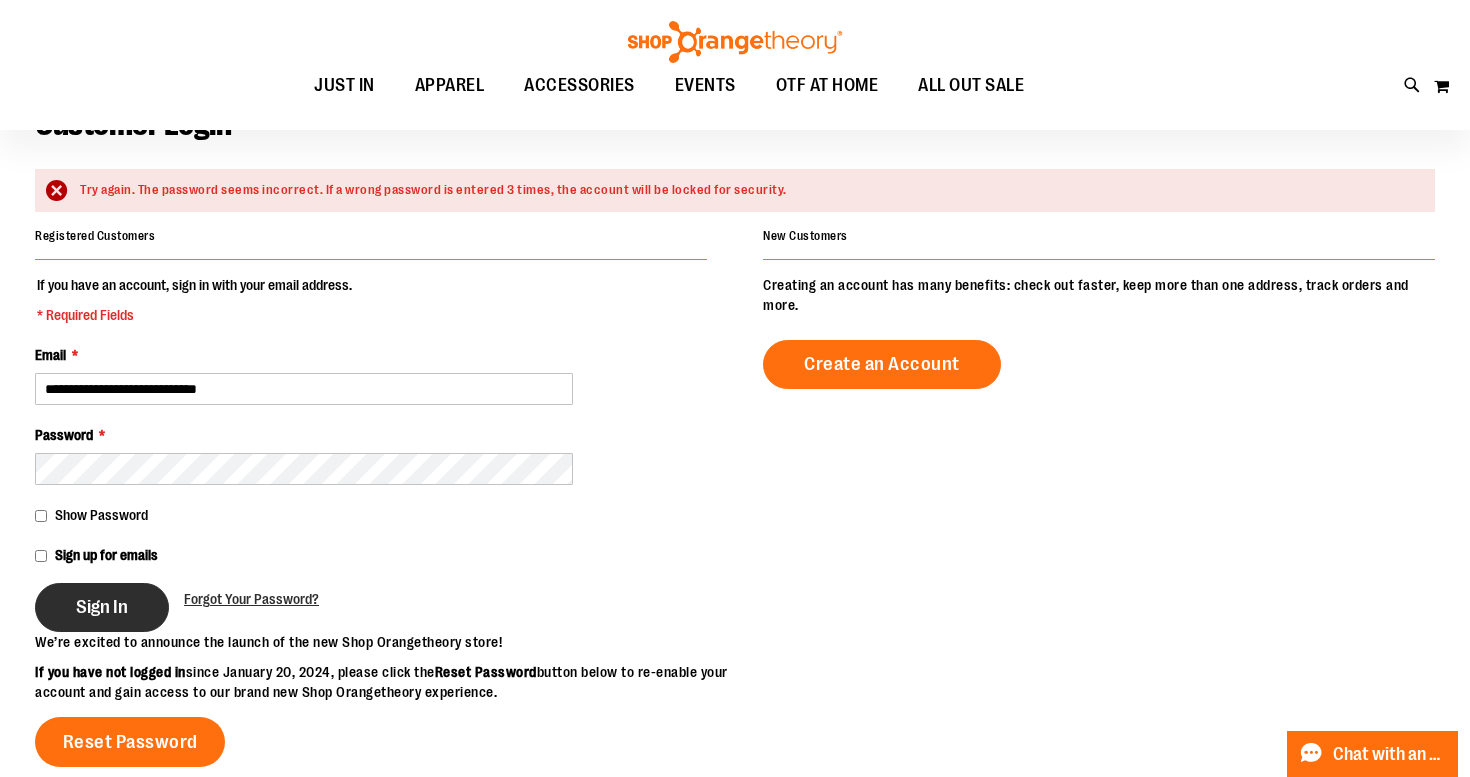click on "Sign In" at bounding box center [102, 607] 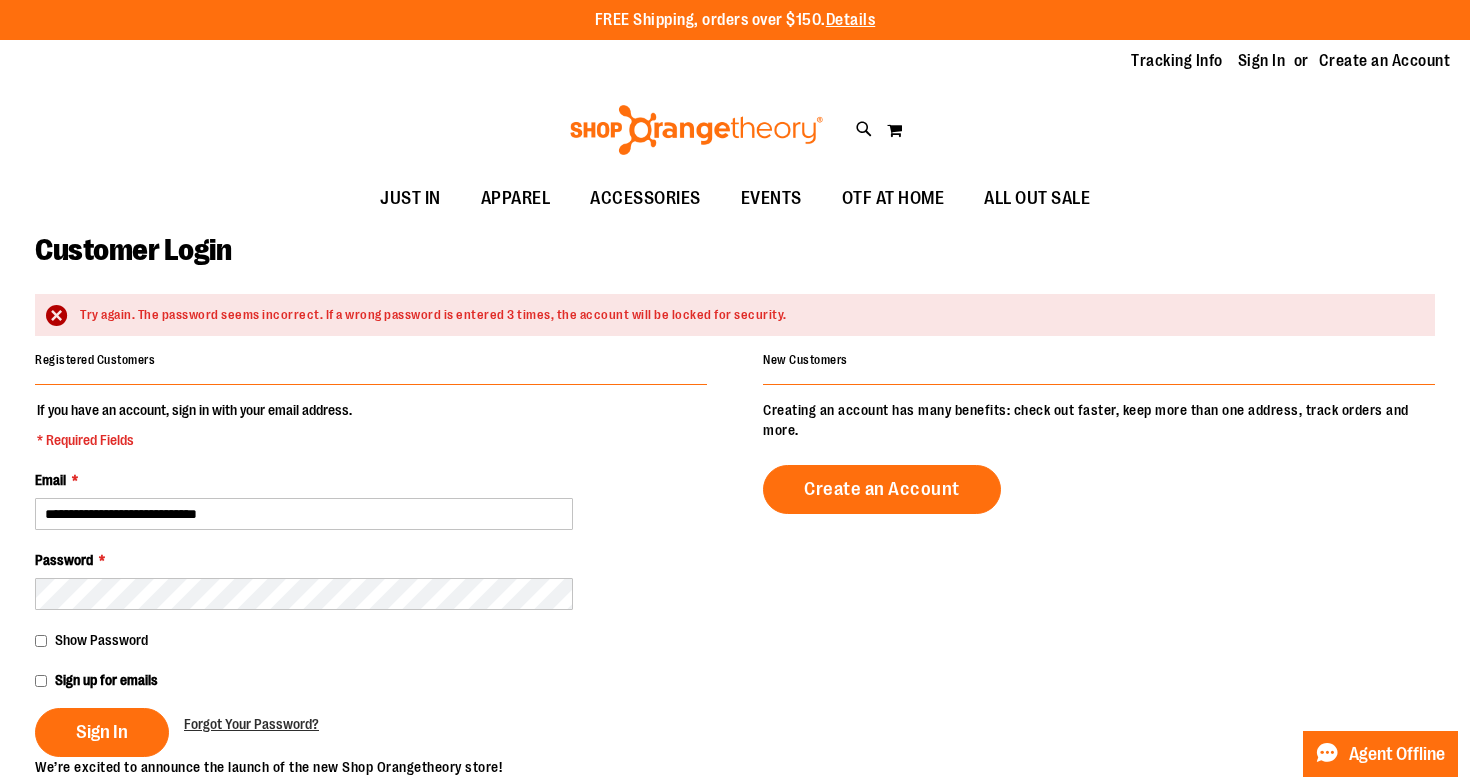 scroll, scrollTop: 0, scrollLeft: 0, axis: both 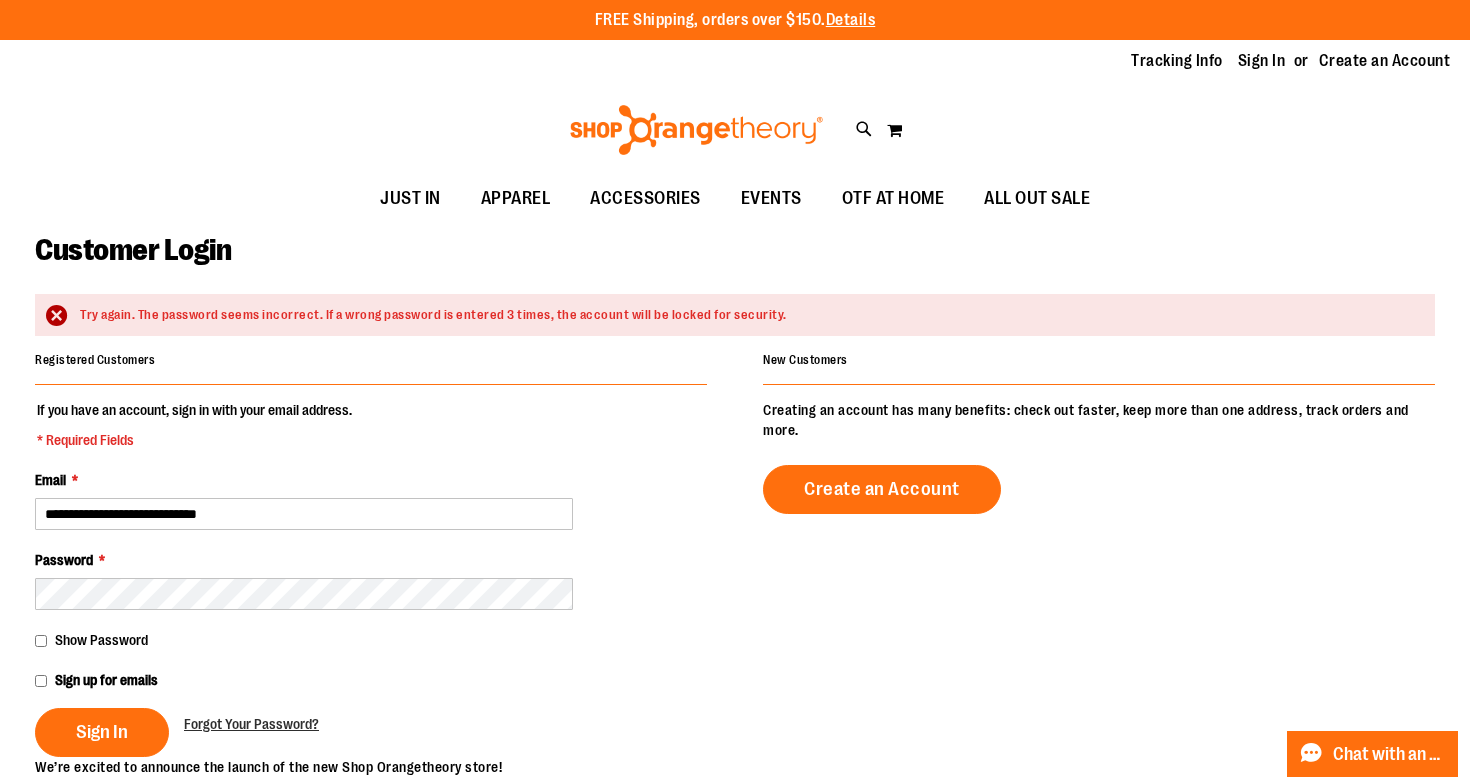 click on "Sign up for emails" at bounding box center (371, 684) 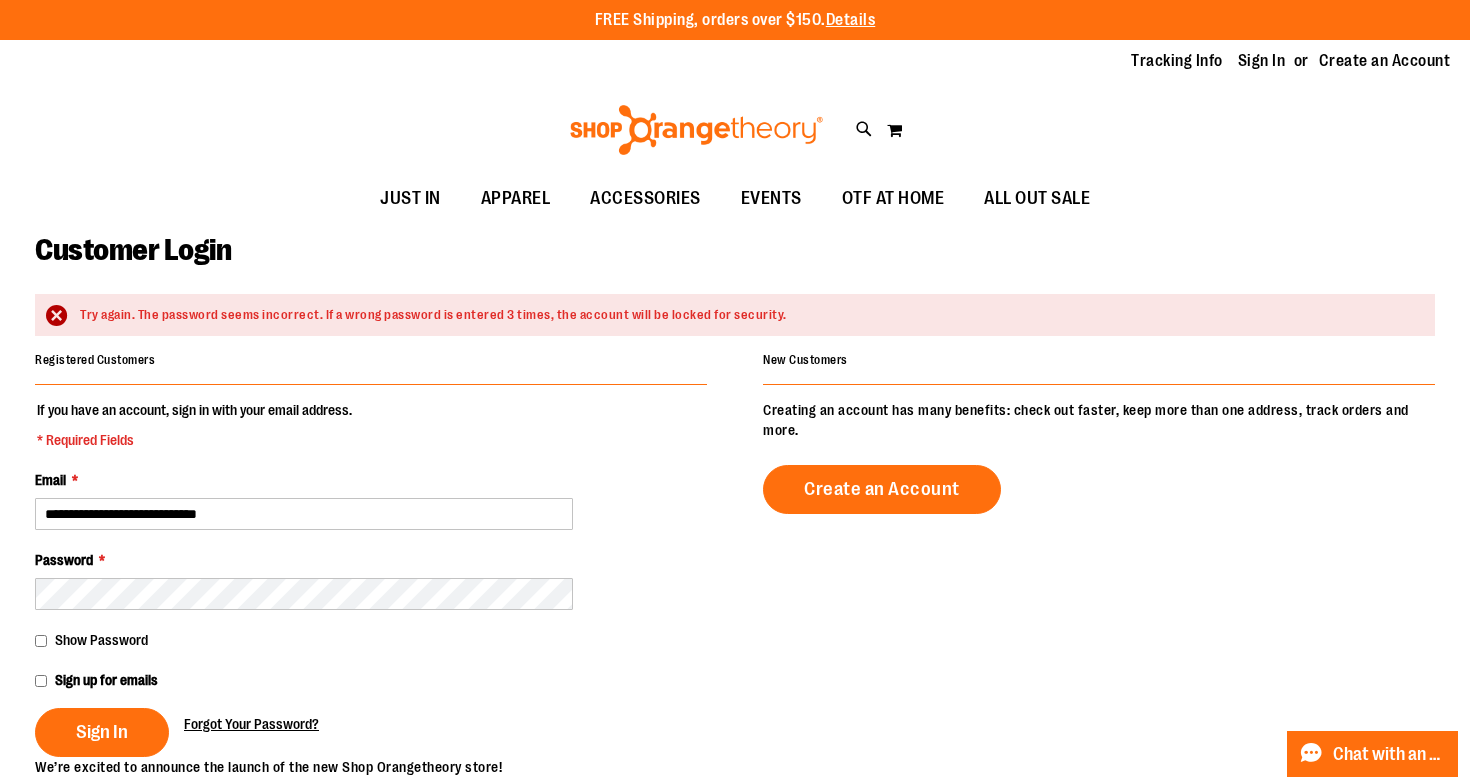 click on "Forgot Your Password?" at bounding box center (251, 724) 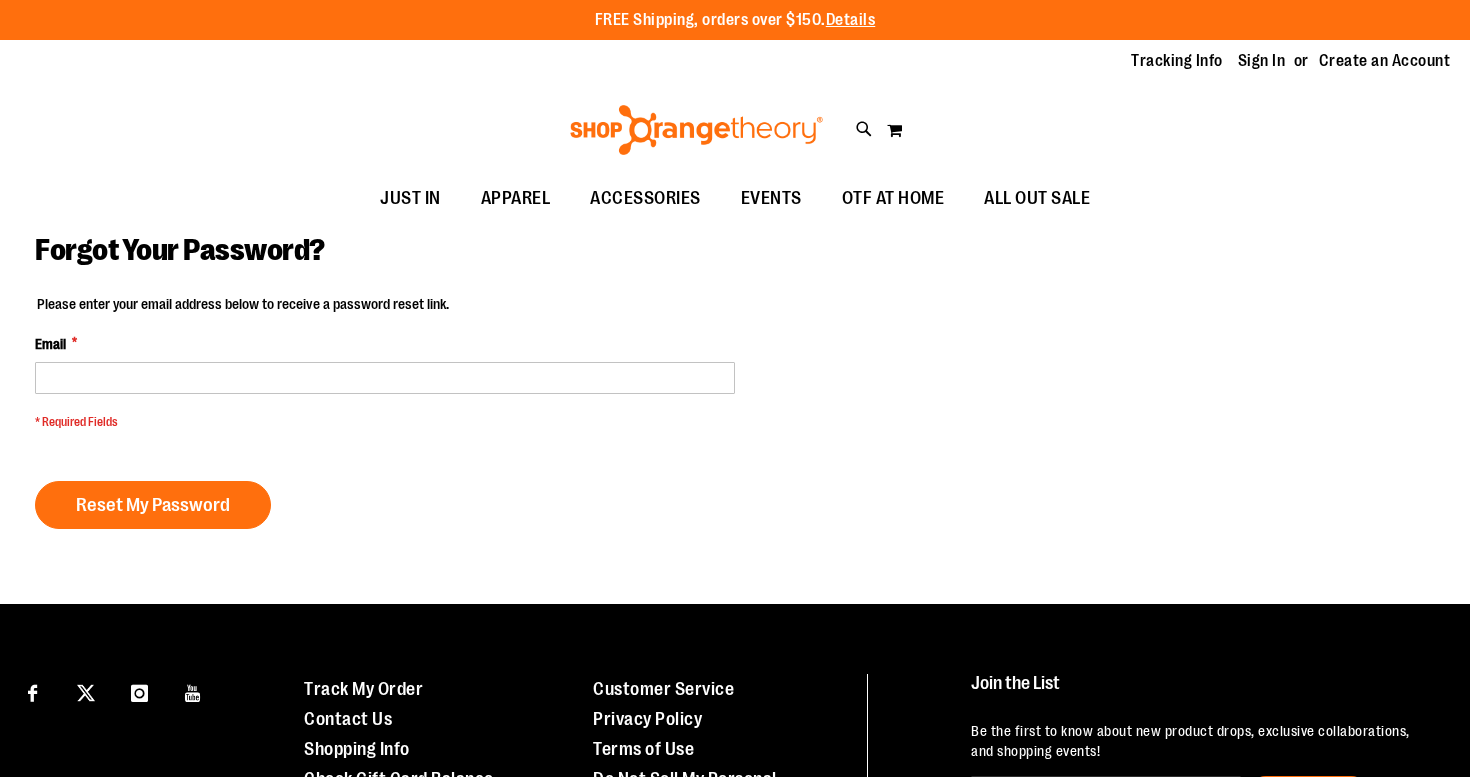 scroll, scrollTop: 0, scrollLeft: 0, axis: both 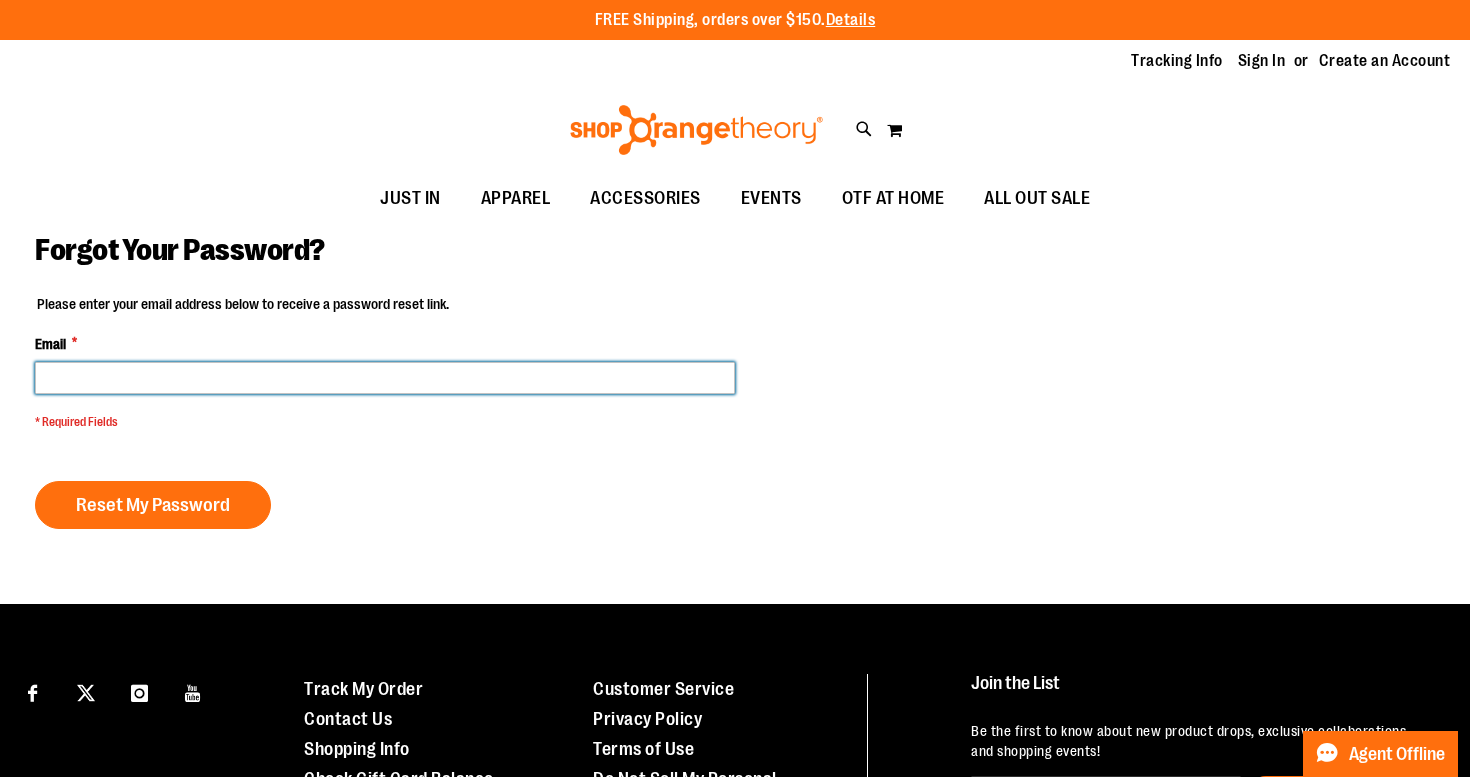 click on "Email *" at bounding box center [385, 378] 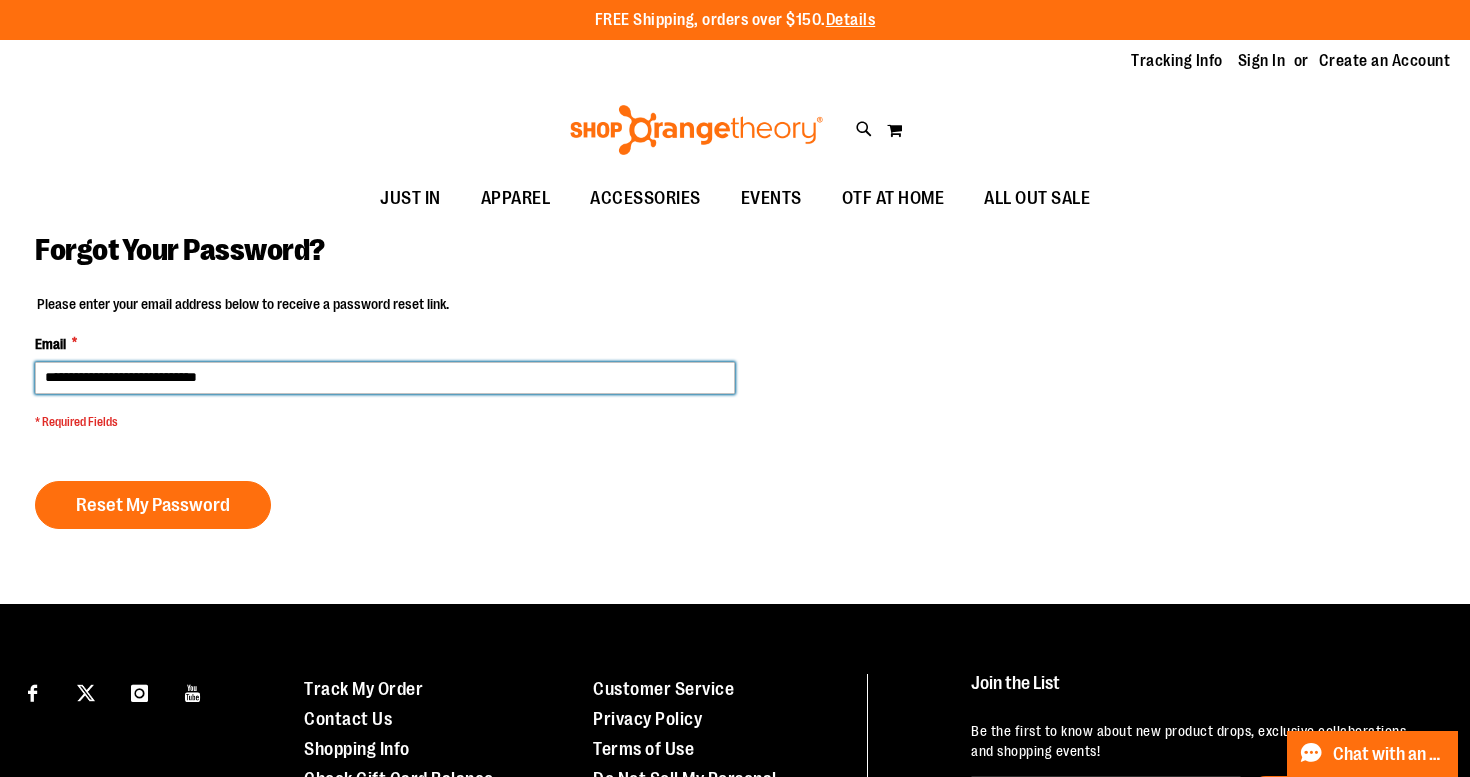 type on "**********" 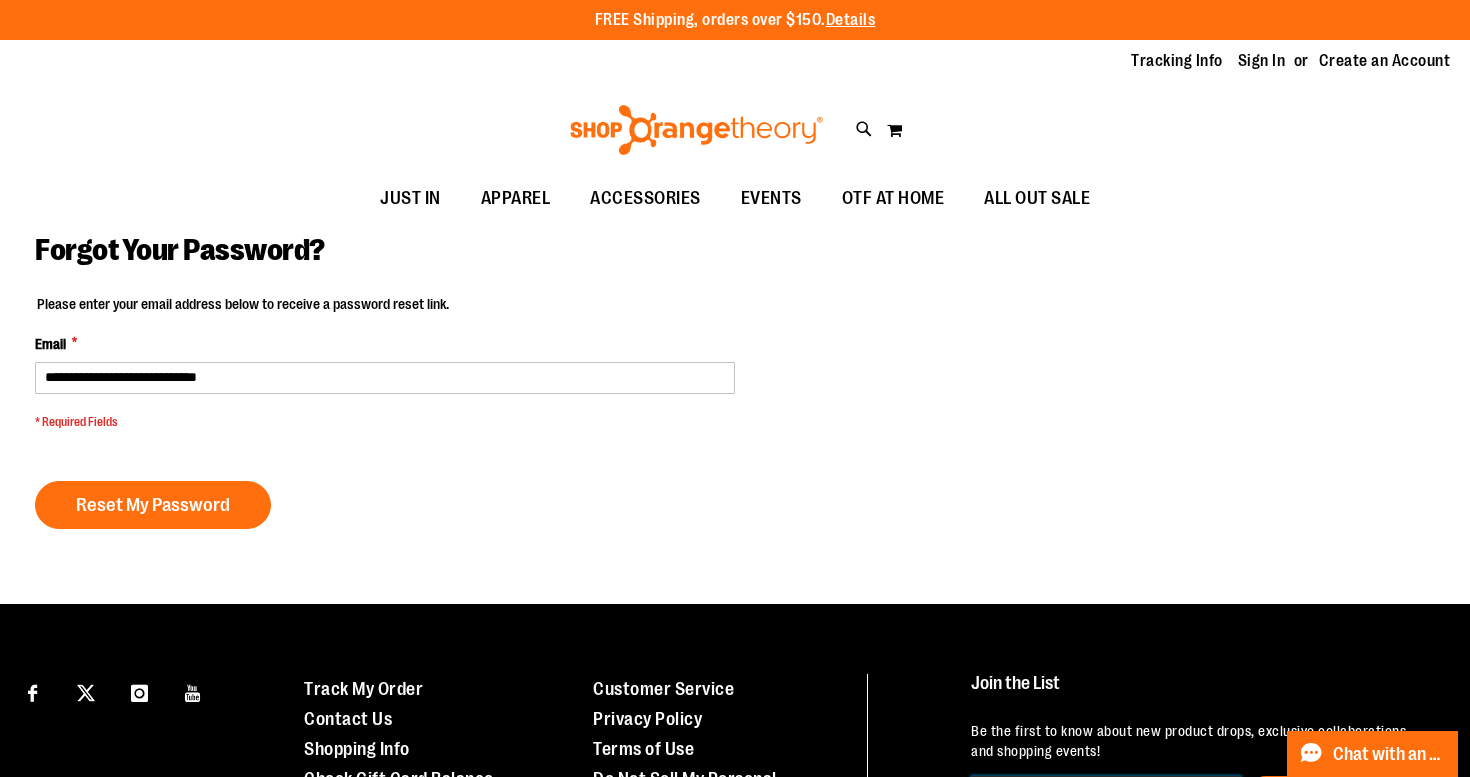 scroll, scrollTop: 218, scrollLeft: 0, axis: vertical 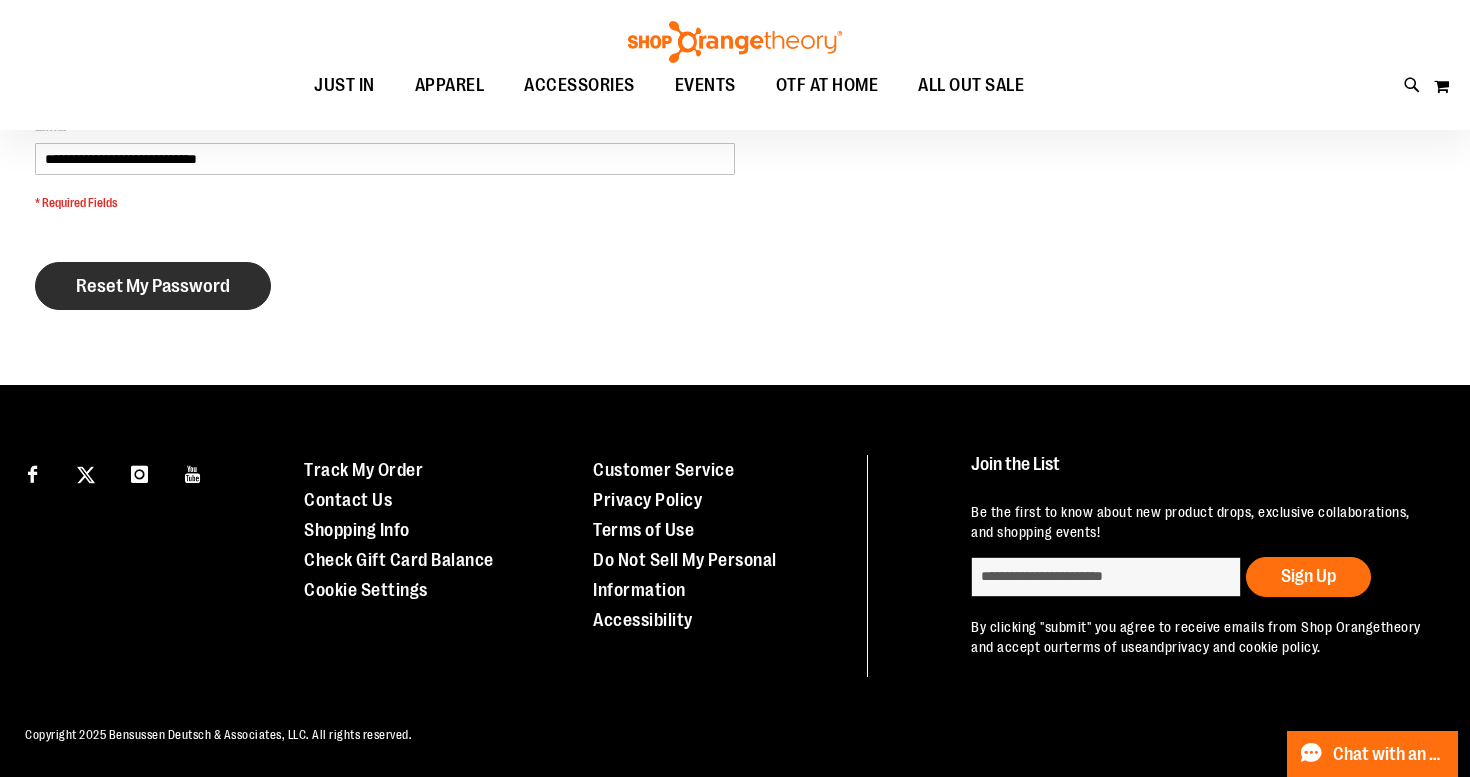 click on "Reset My Password" at bounding box center [153, 286] 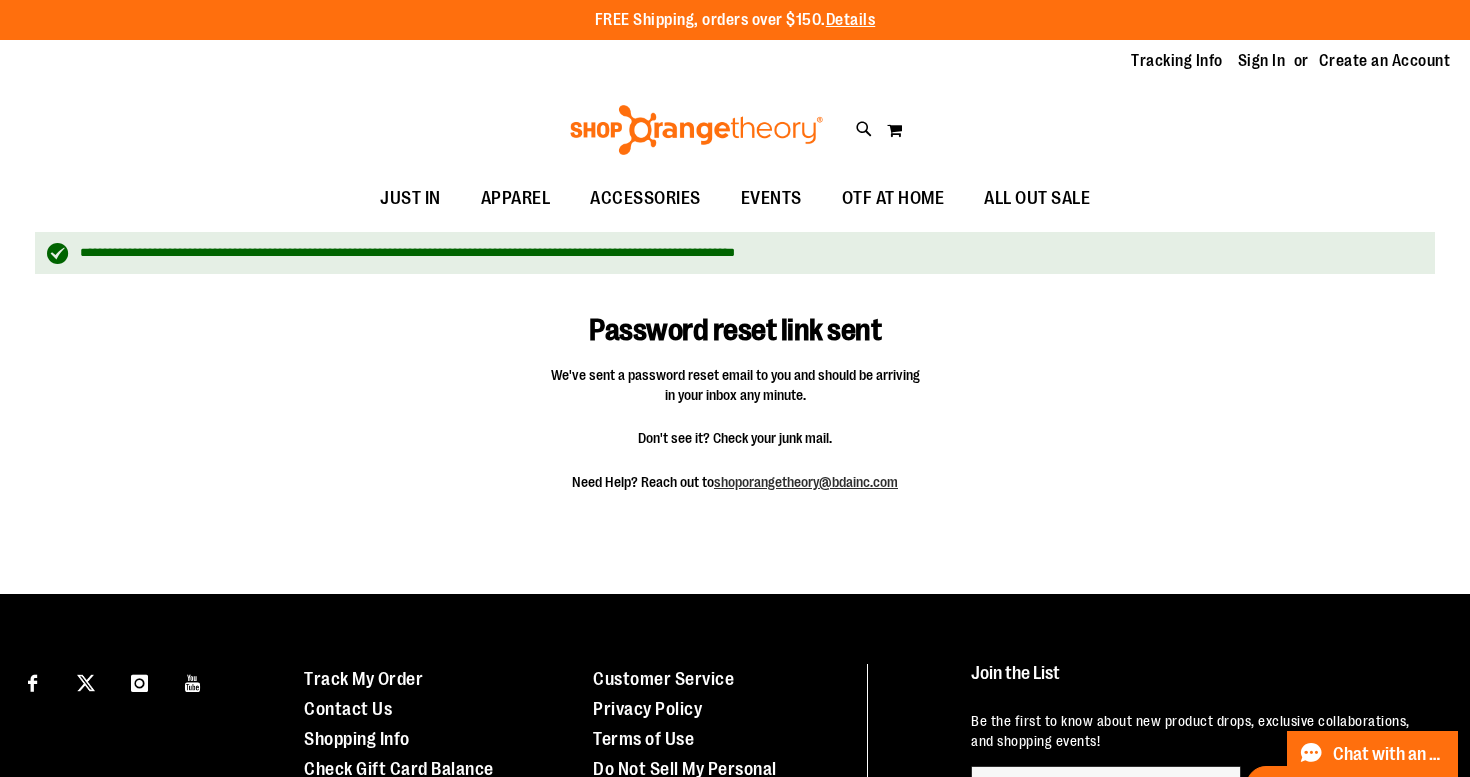 scroll, scrollTop: 0, scrollLeft: 0, axis: both 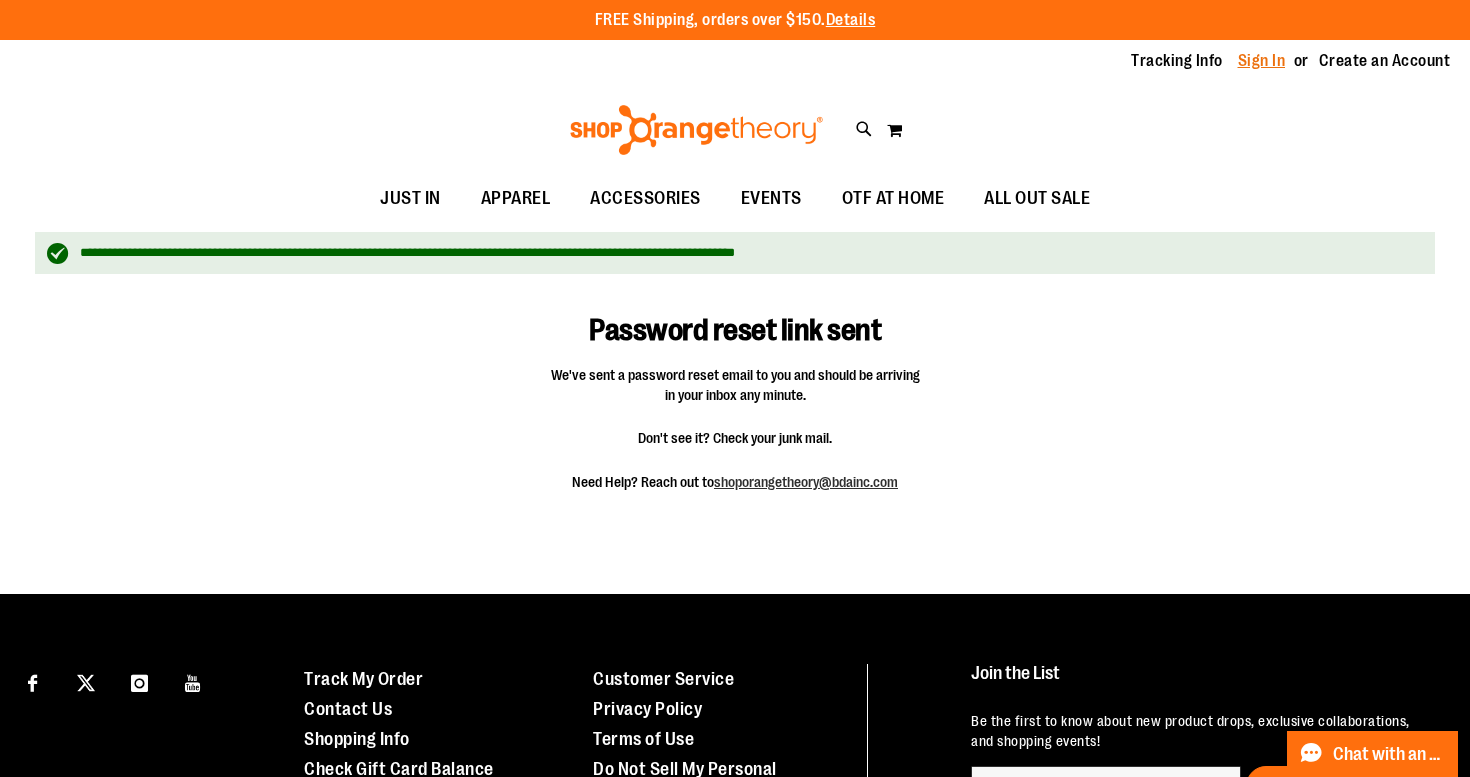 click on "Sign In" at bounding box center (1262, 61) 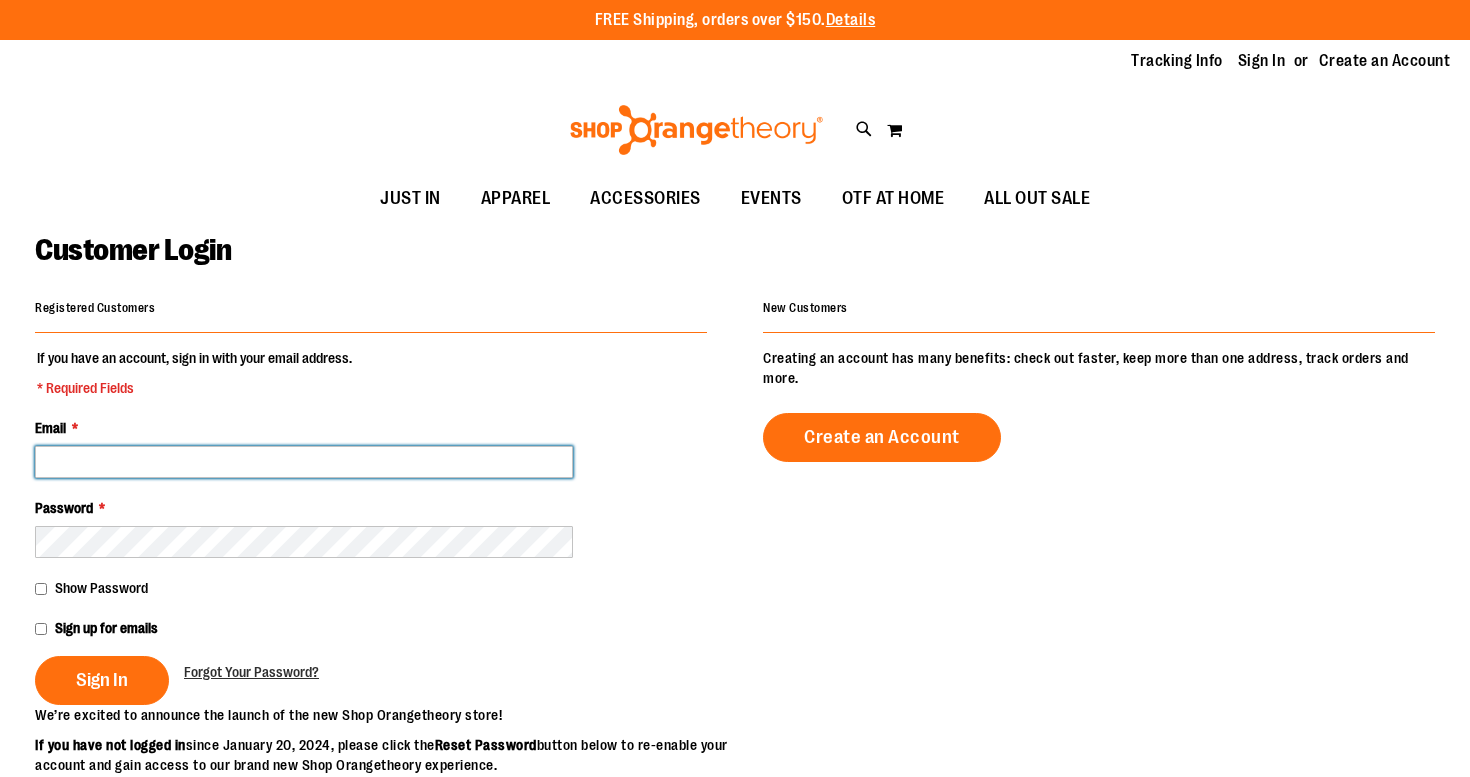 scroll, scrollTop: 0, scrollLeft: 0, axis: both 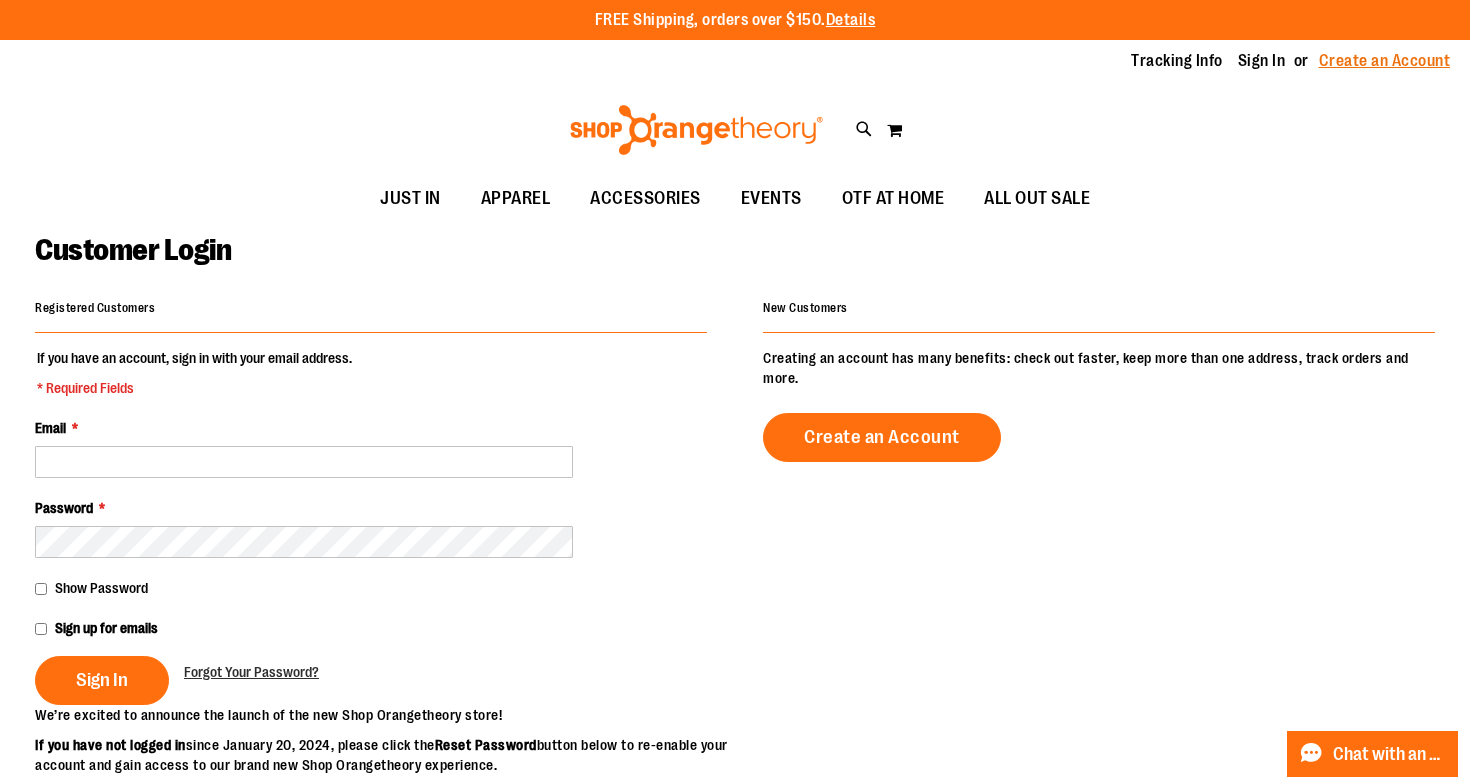 click on "Create an Account" at bounding box center (1385, 61) 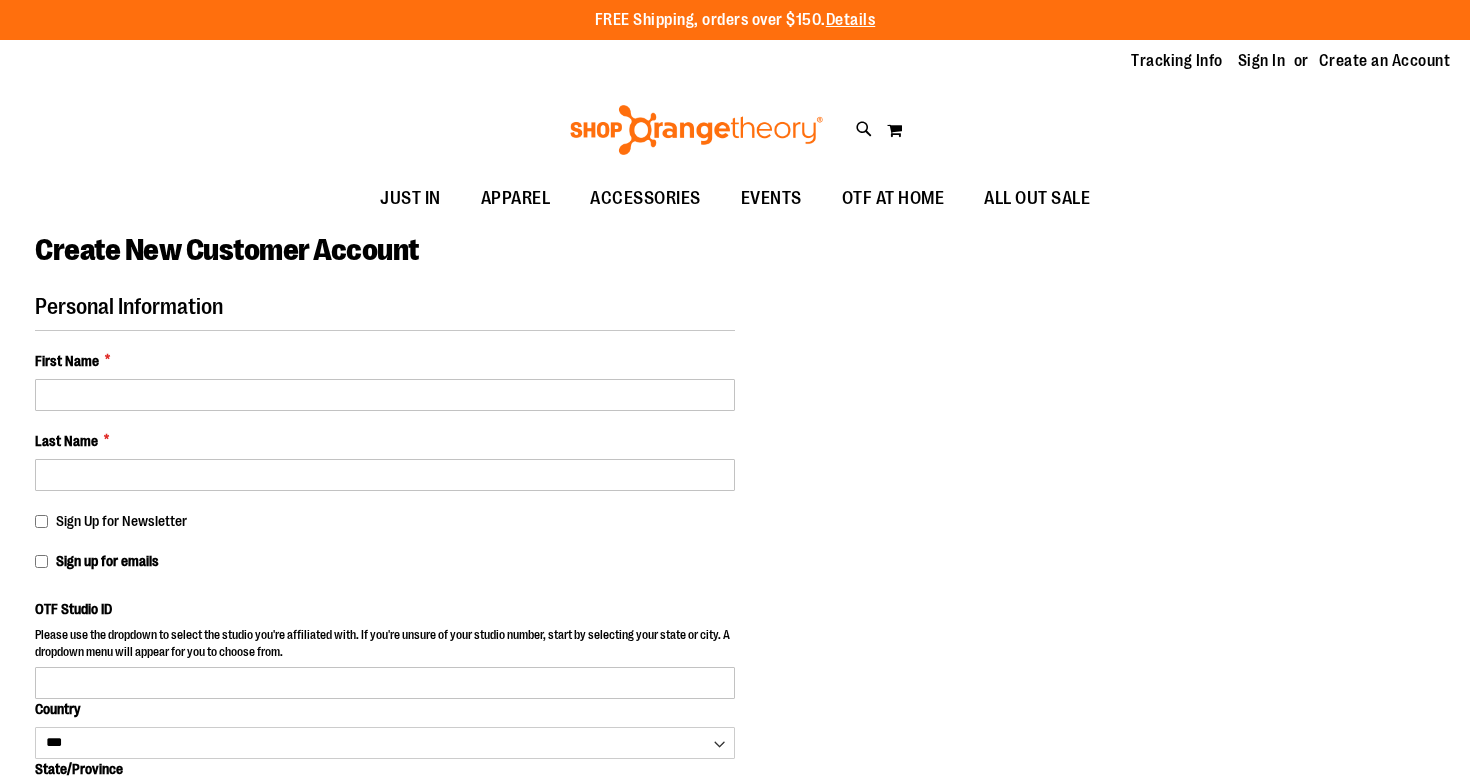 select on "***" 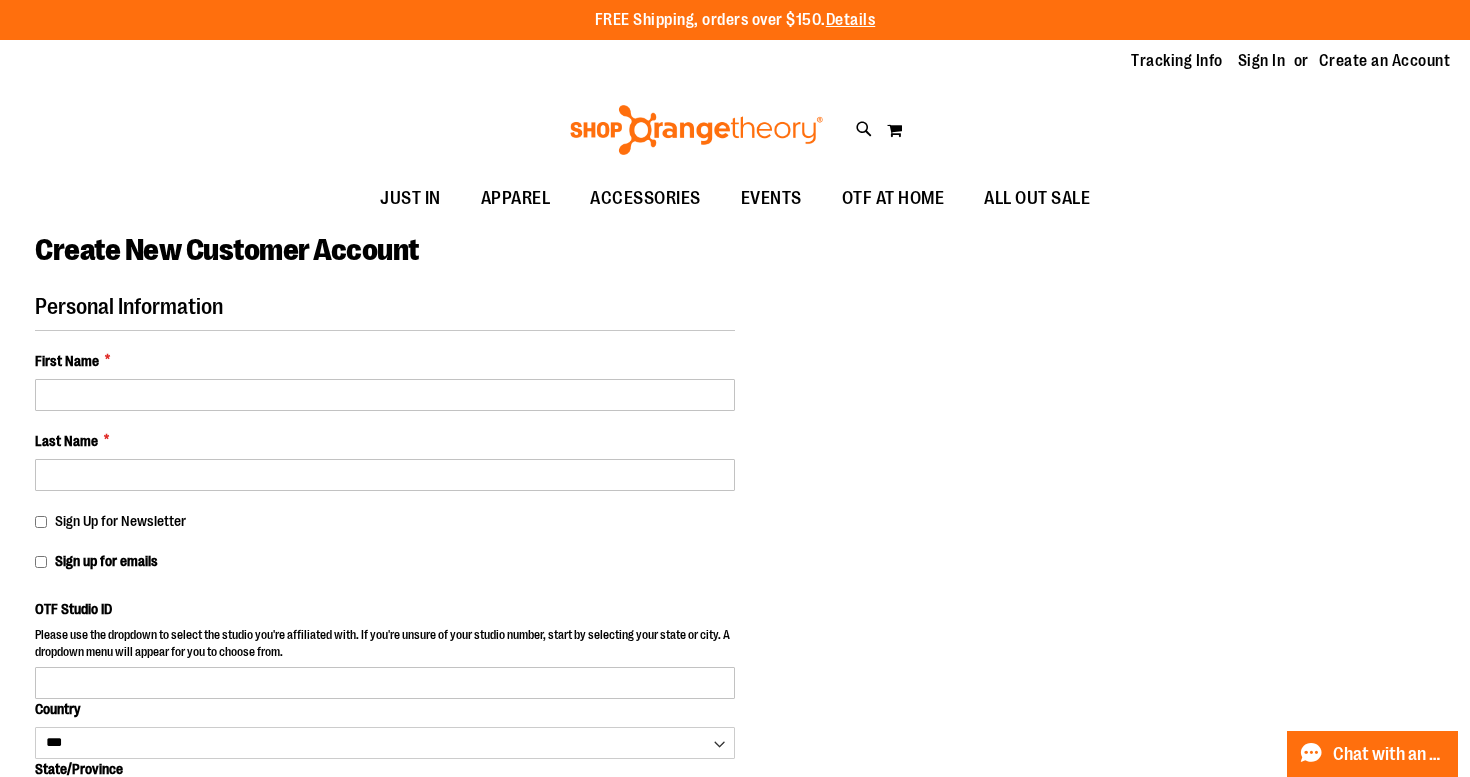 click on "Personal Information
First Name *
Last Name *
Sign Up for Newsletter
Sign up for emails
OTF Studio ID
Country
*** ***" at bounding box center (385, 621) 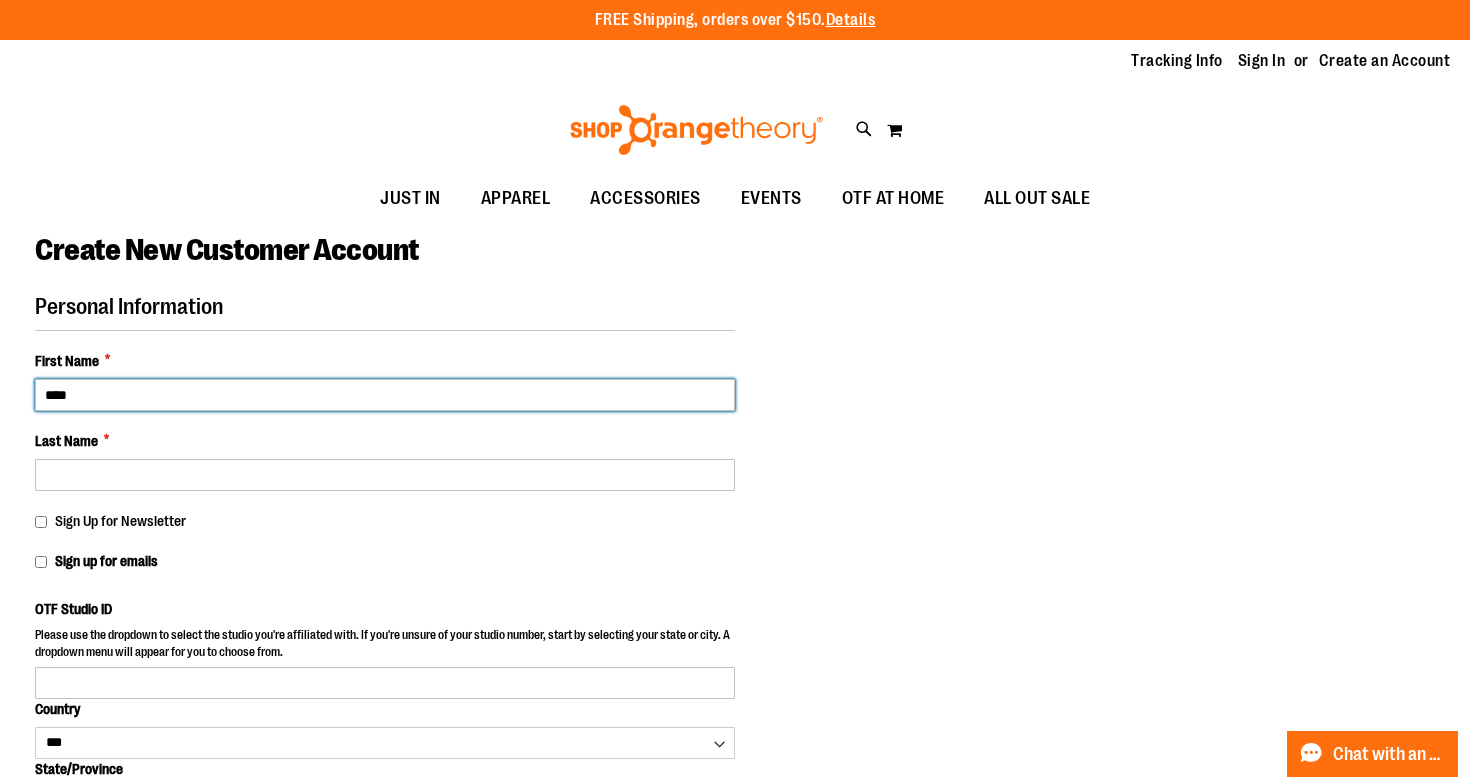 type on "****" 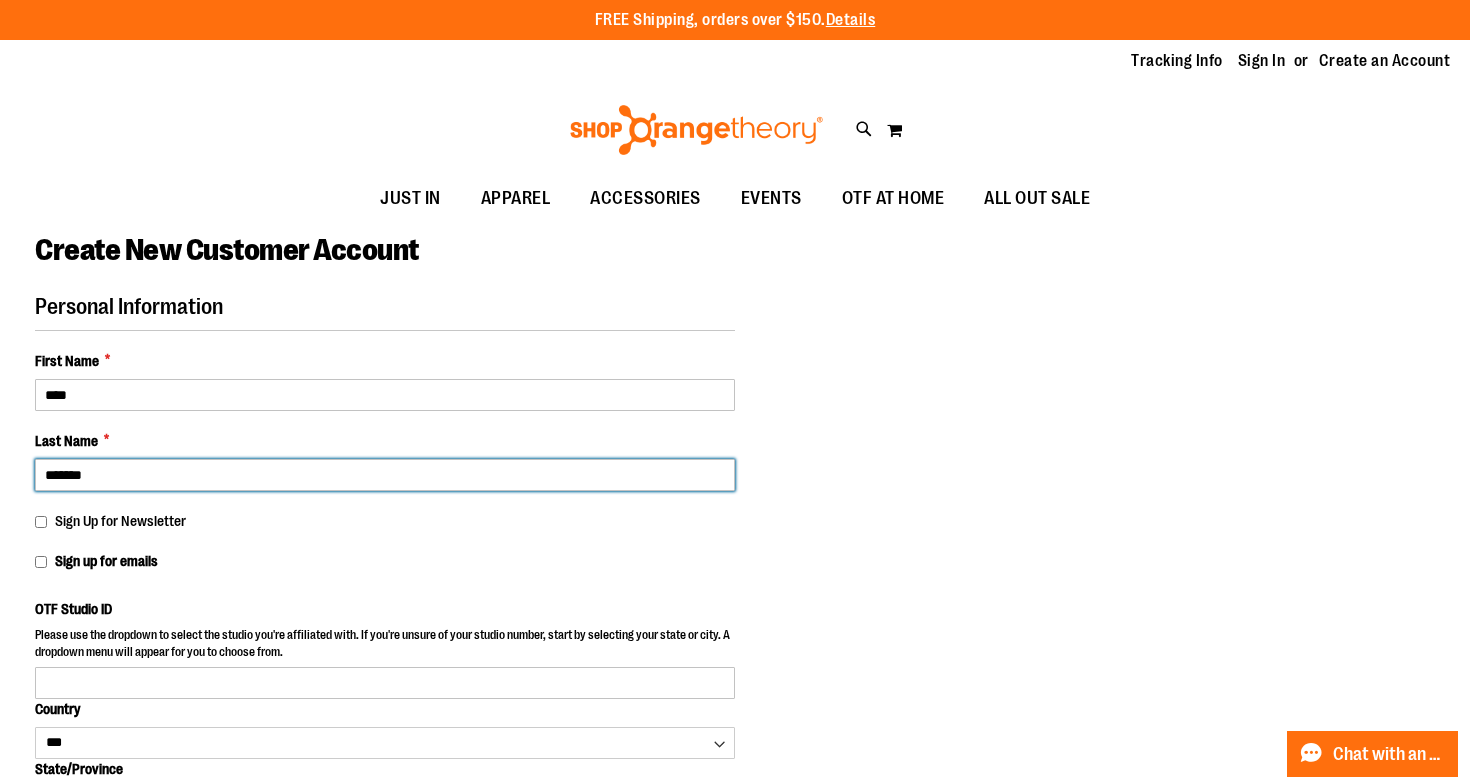 type on "*******" 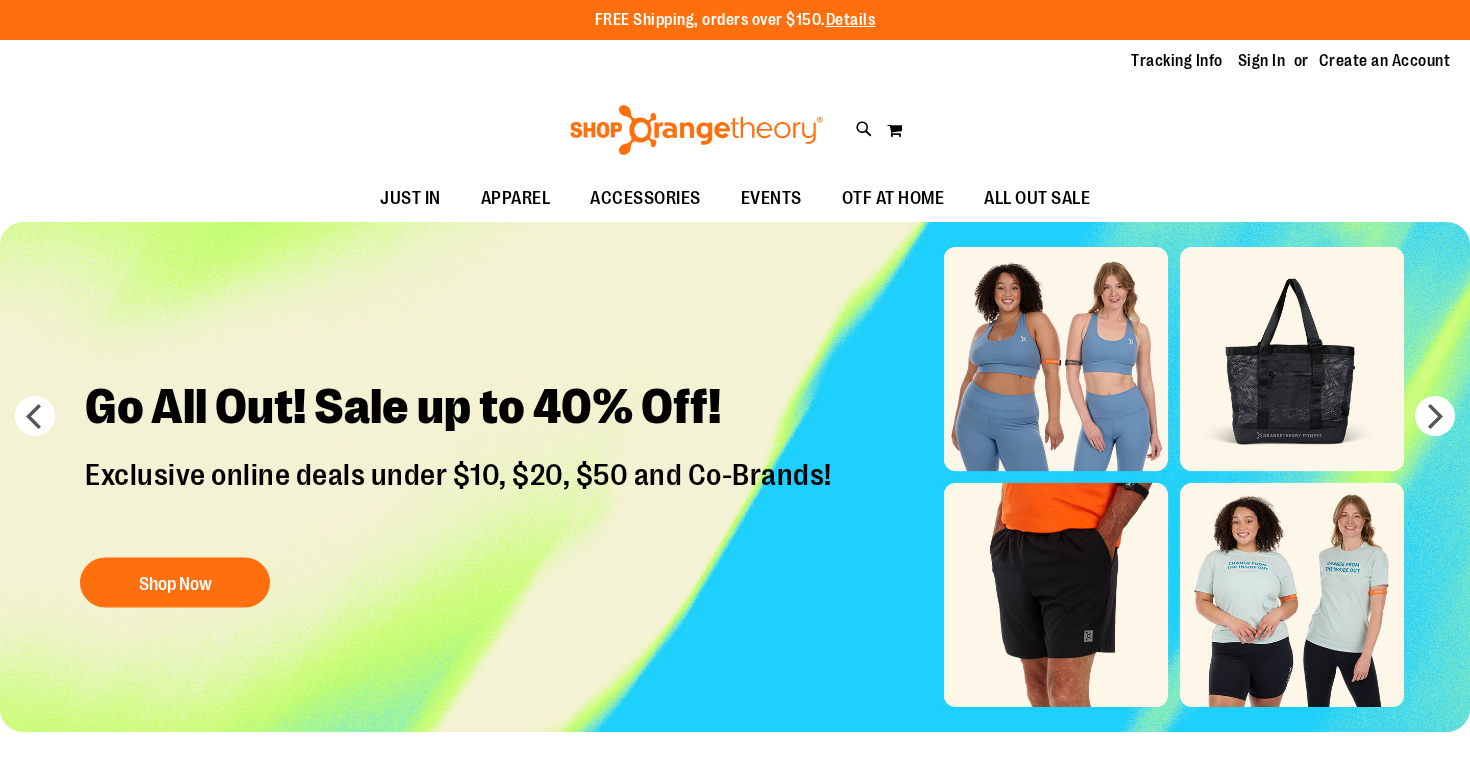 scroll, scrollTop: 0, scrollLeft: 0, axis: both 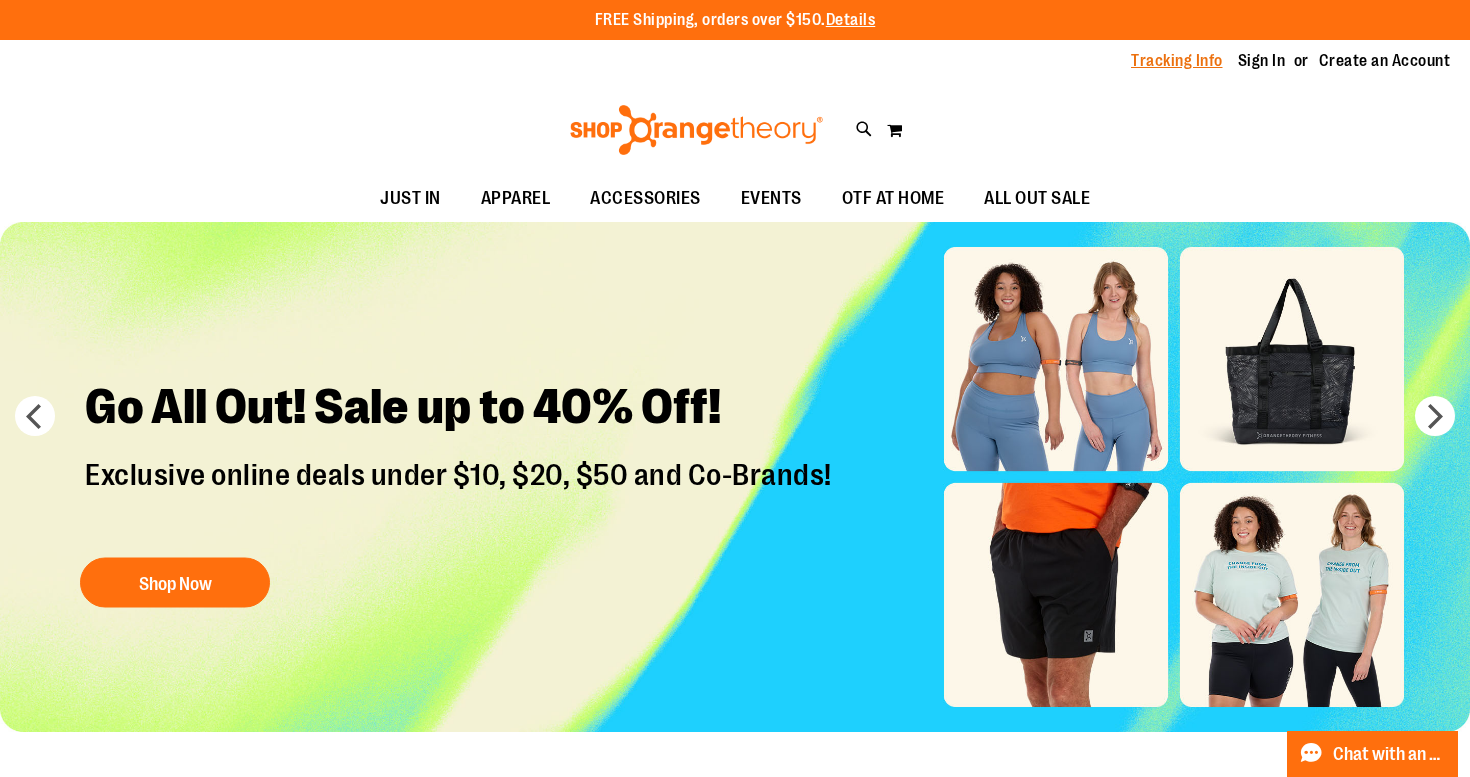 click on "Tracking Info" at bounding box center [1177, 61] 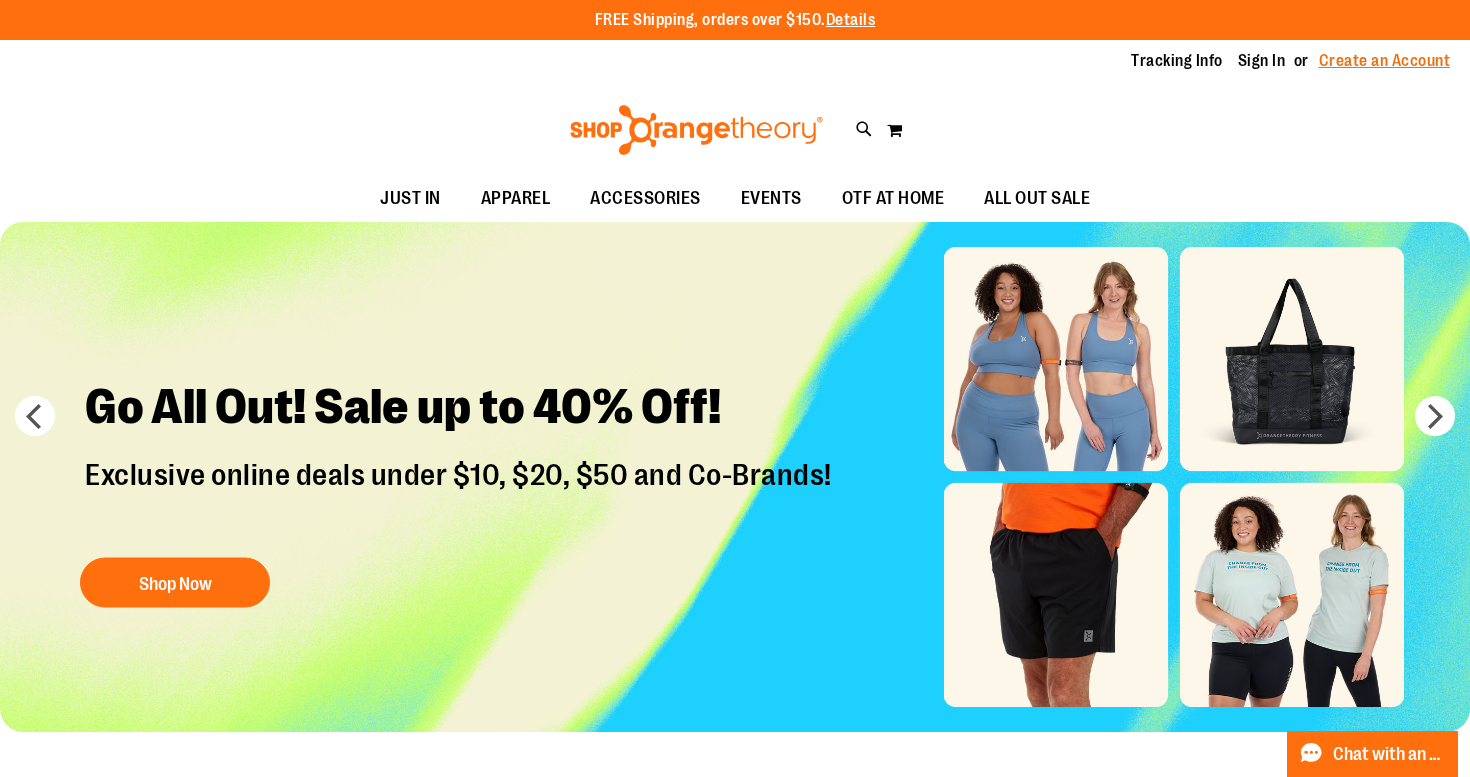 click on "Create an Account" at bounding box center [1385, 61] 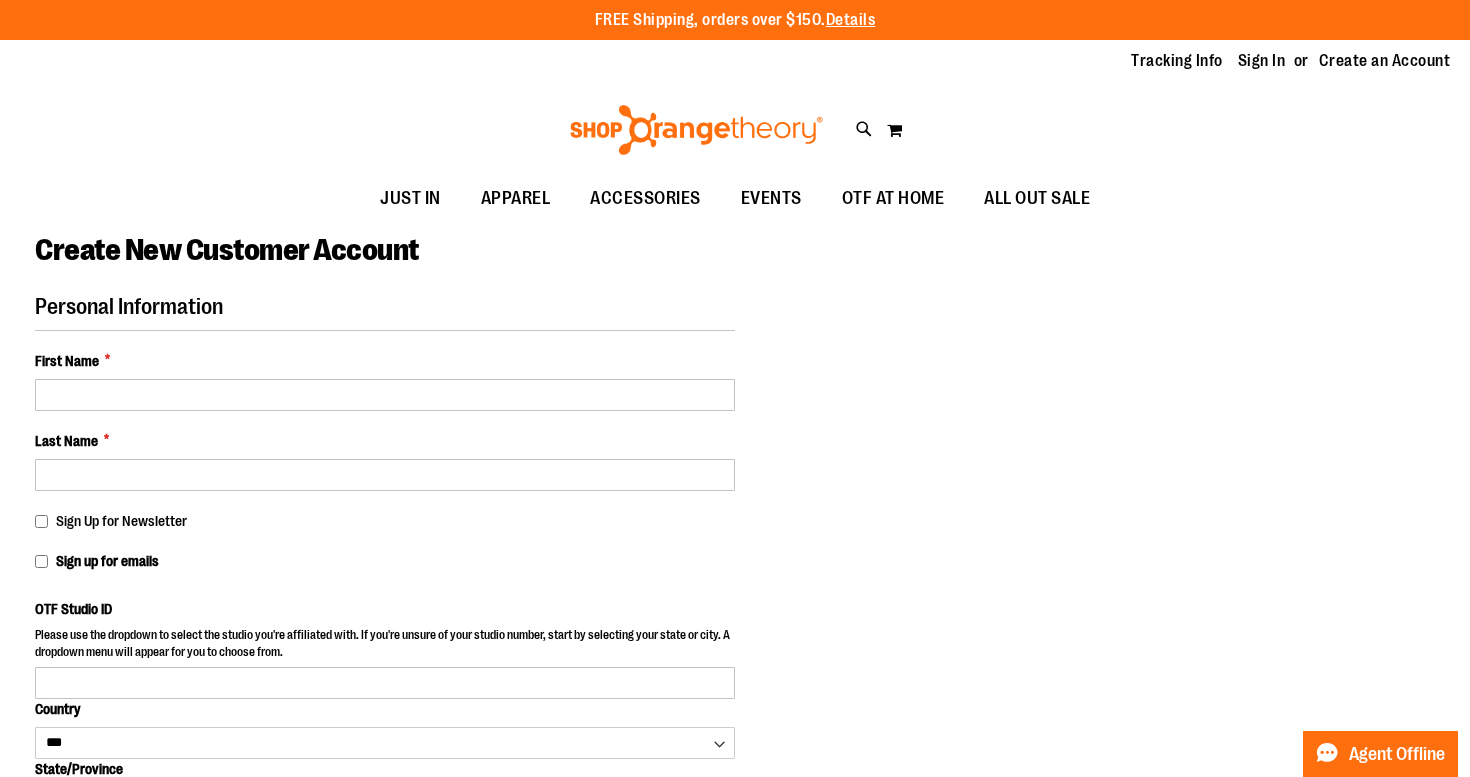 select on "***" 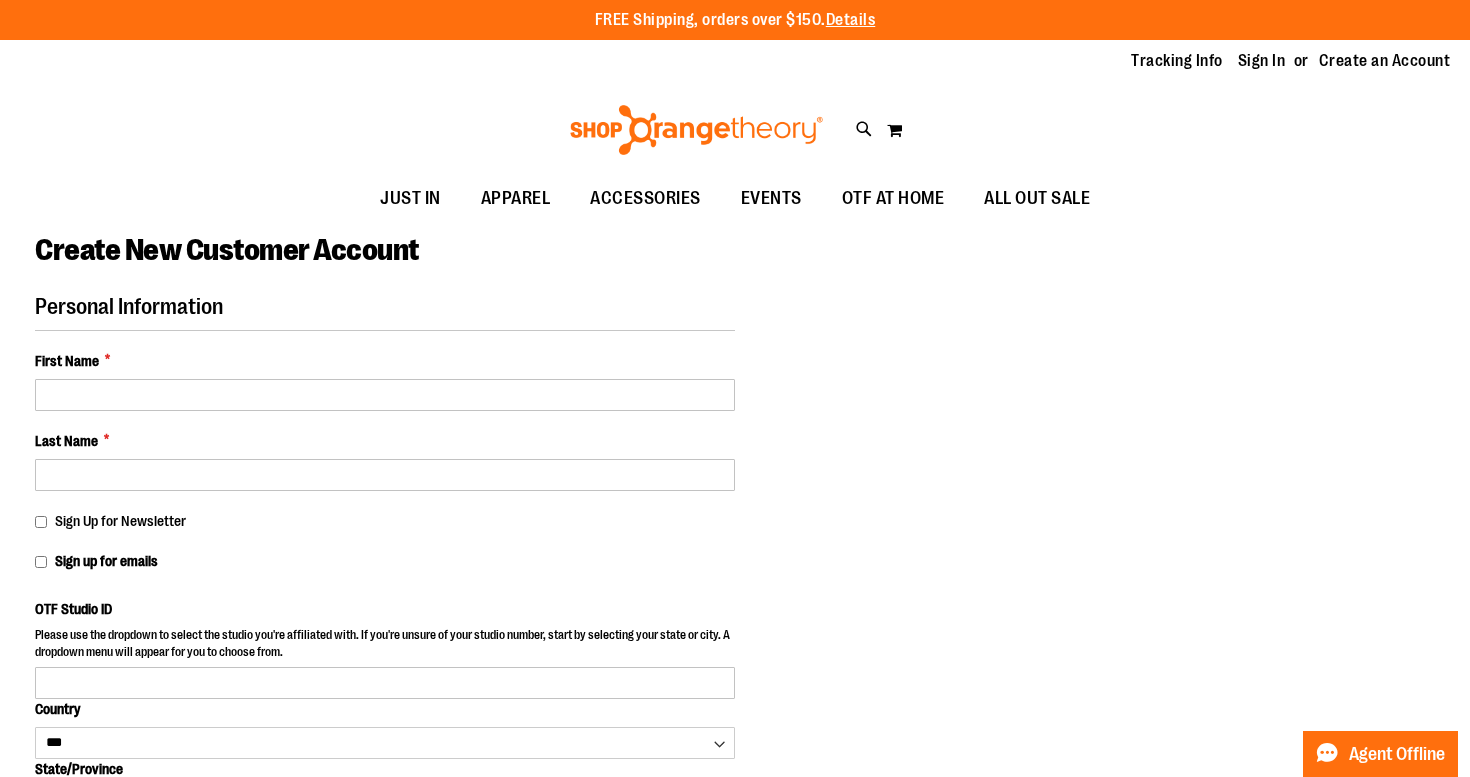 scroll, scrollTop: 0, scrollLeft: 0, axis: both 